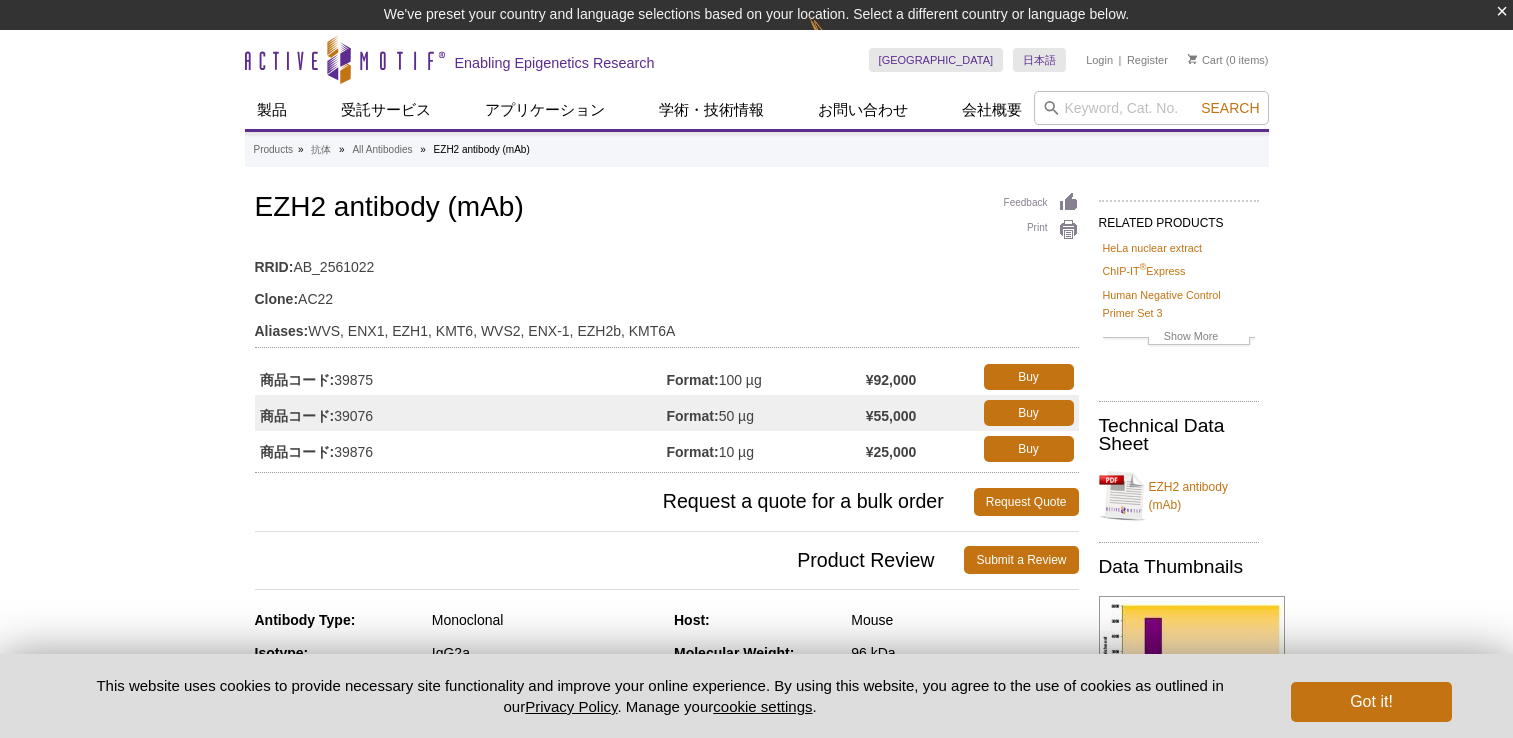 scroll, scrollTop: 0, scrollLeft: 0, axis: both 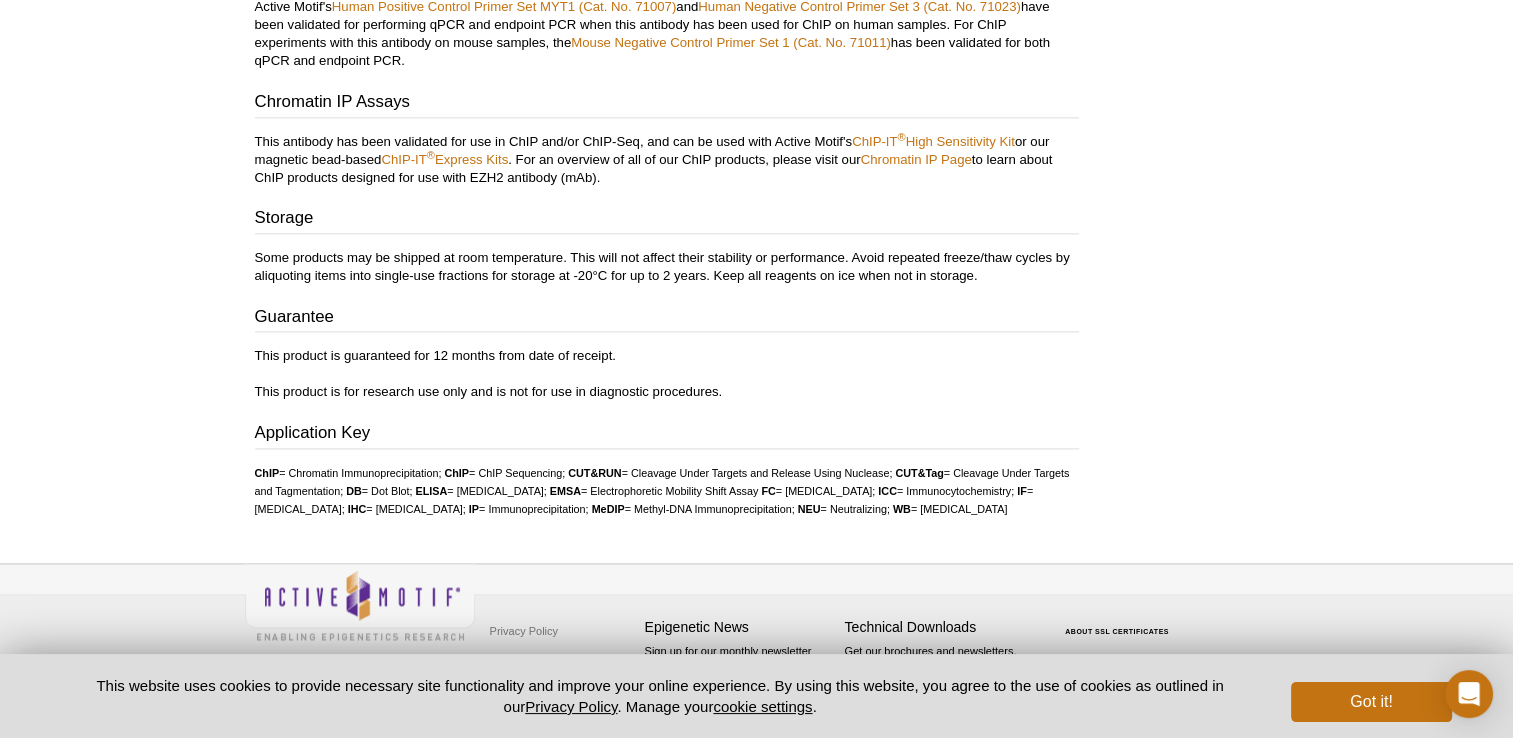 click on "Storage
Some products may be shipped at room temperature. This will not affect their stability or performance. Avoid repeated freeze/thaw cycles by aliquoting items into single-use fractions for storage at -20°C for up to 2 years. Keep all reagents on ice when not in storage.
Guarantee
This product is guaranteed for 12 months from date of receipt. This product is for research use only and is not for use in diagnostic procedures." at bounding box center [667, 303] 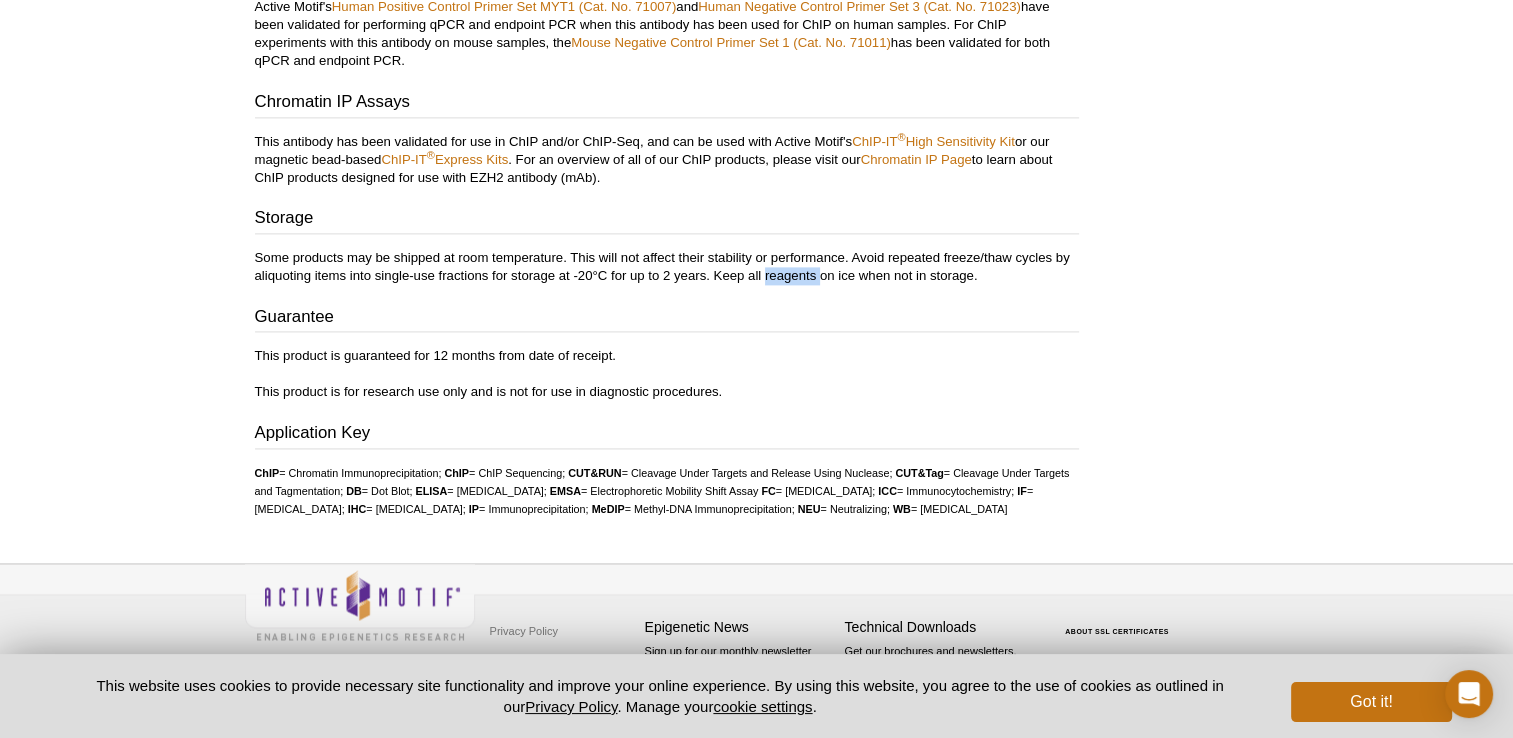 click on "Some products may be shipped at room temperature. This will not affect their stability or performance. Avoid repeated freeze/thaw cycles by aliquoting items into single-use fractions for storage at -20°C for up to 2 years. Keep all reagents on ice when not in storage." at bounding box center (667, 267) 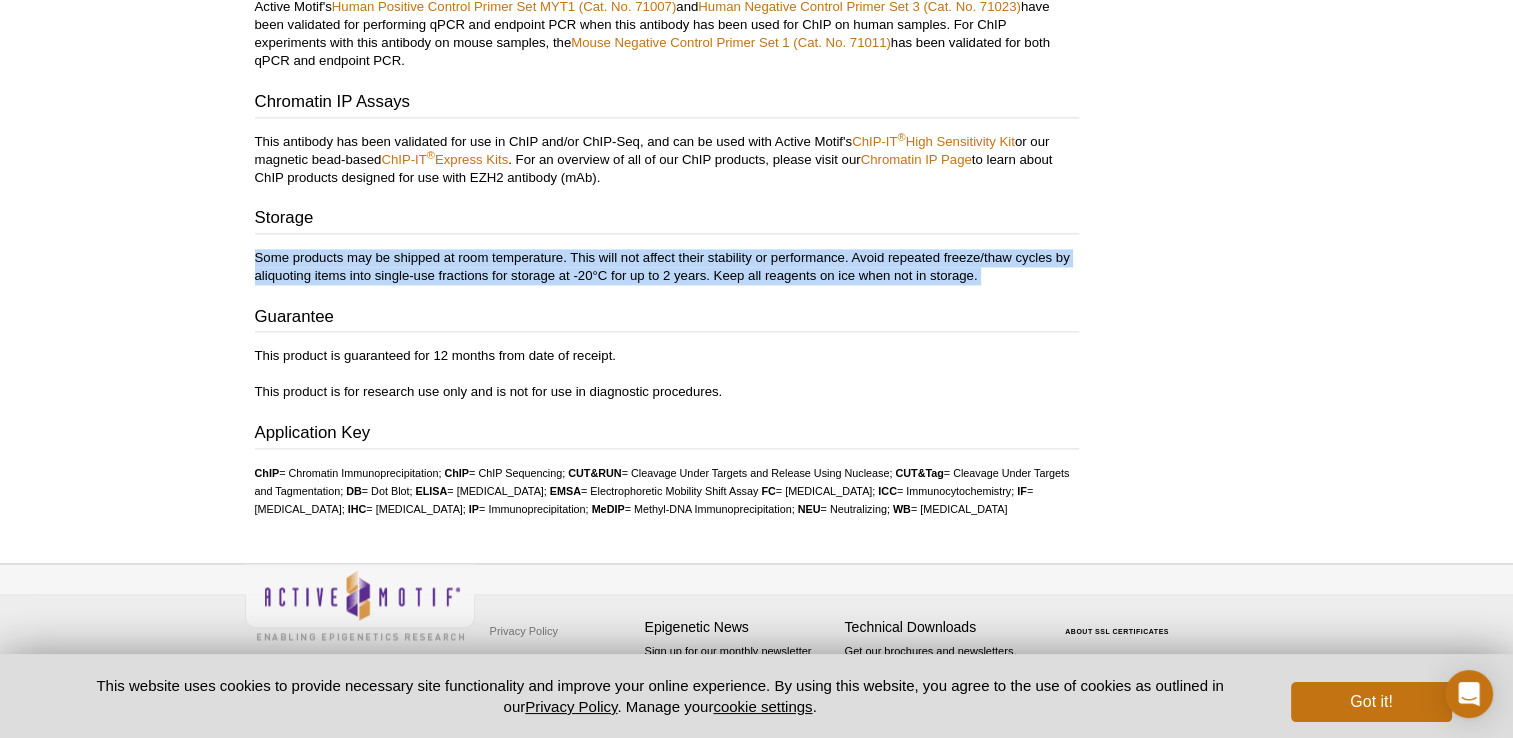 click on "Some products may be shipped at room temperature. This will not affect their stability or performance. Avoid repeated freeze/thaw cycles by aliquoting items into single-use fractions for storage at -20°C for up to 2 years. Keep all reagents on ice when not in storage." at bounding box center [667, 267] 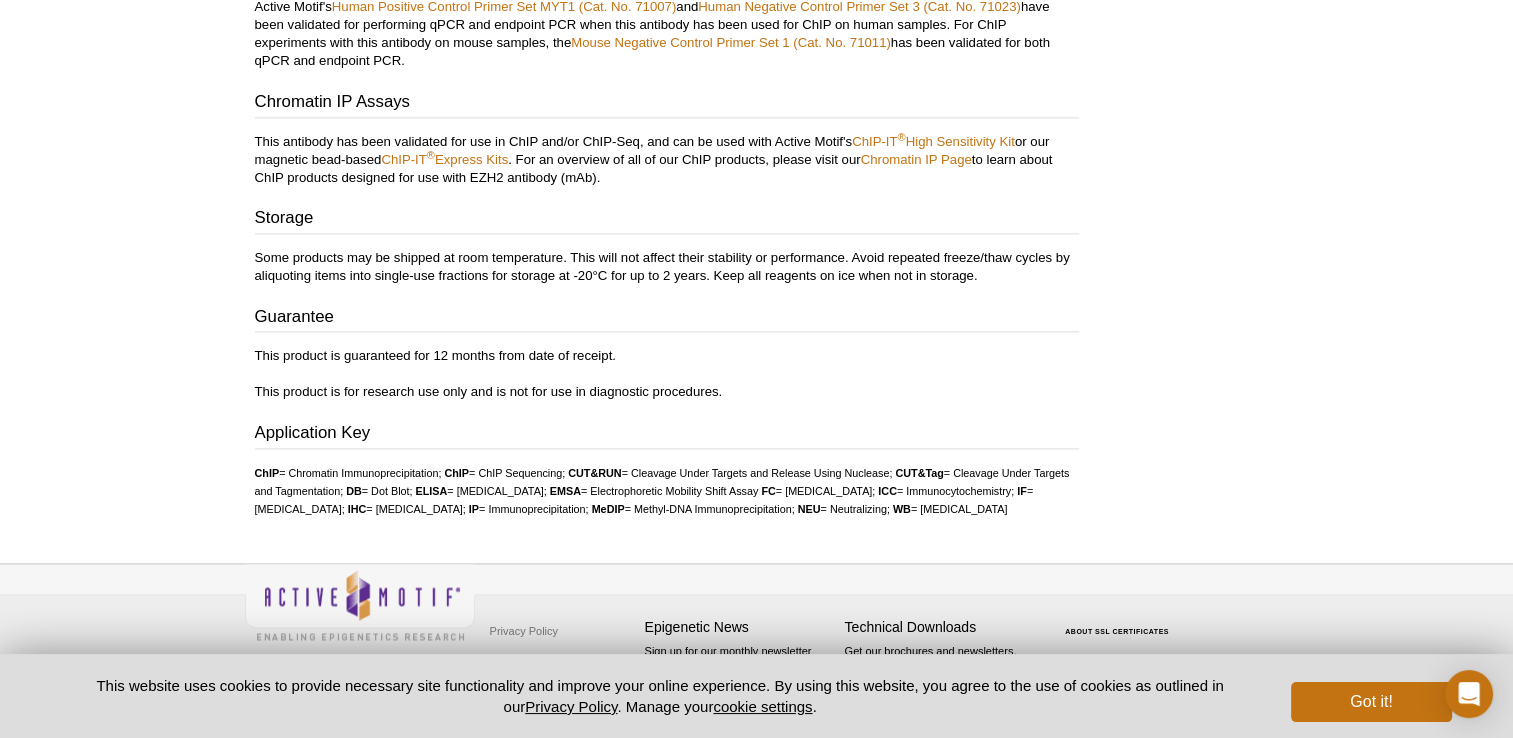 drag, startPoint x: 798, startPoint y: 258, endPoint x: 780, endPoint y: 341, distance: 84.92938 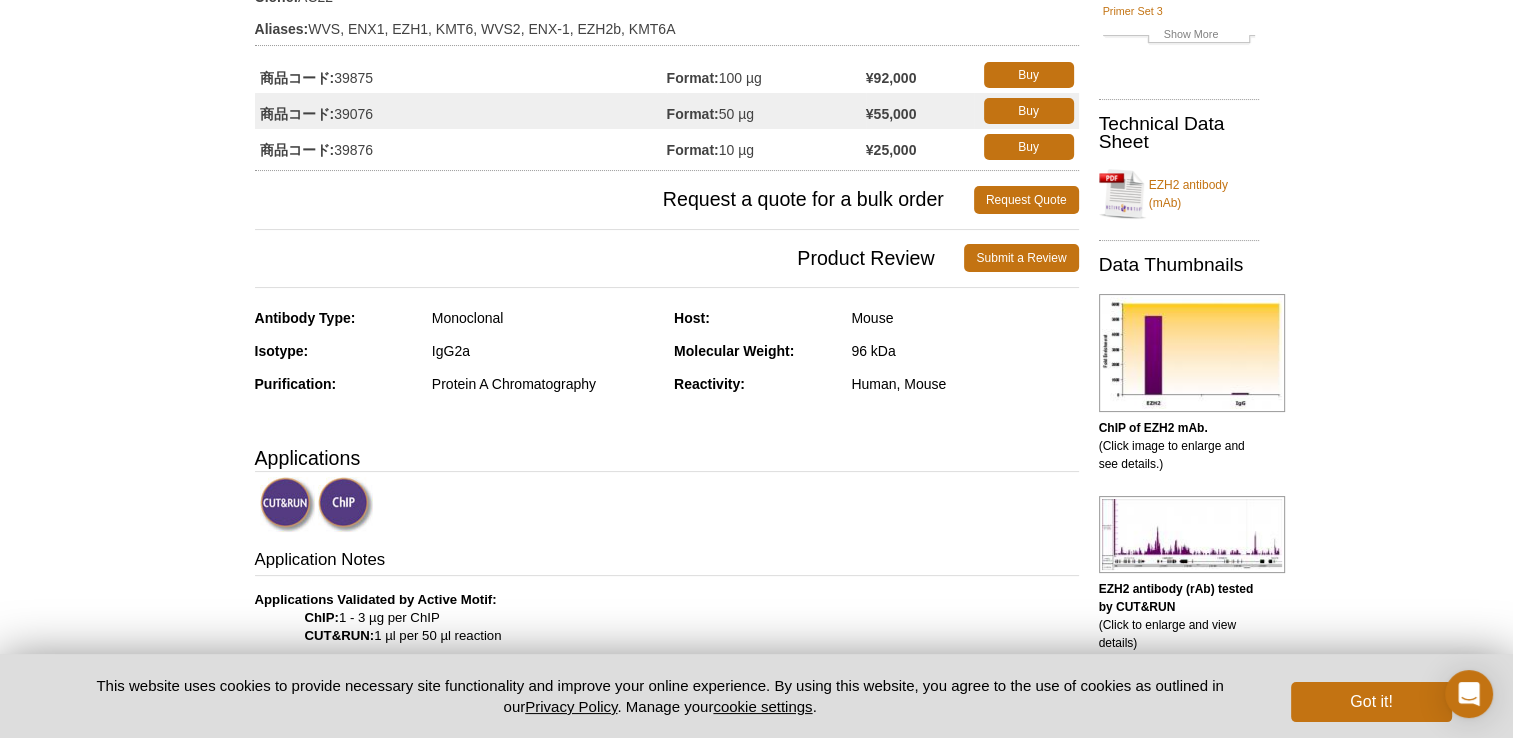 scroll, scrollTop: 0, scrollLeft: 0, axis: both 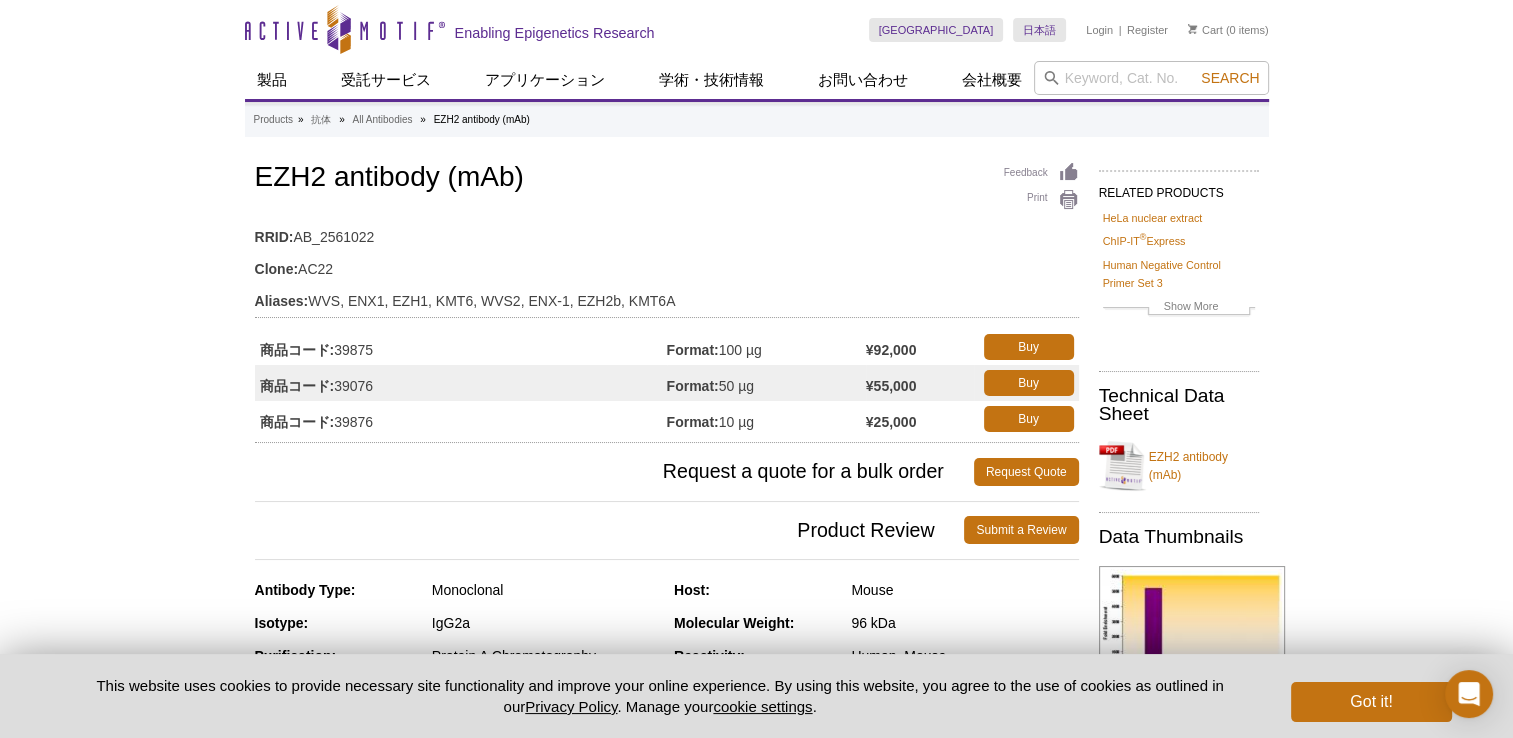 drag, startPoint x: 1396, startPoint y: 0, endPoint x: 687, endPoint y: 194, distance: 735.06256 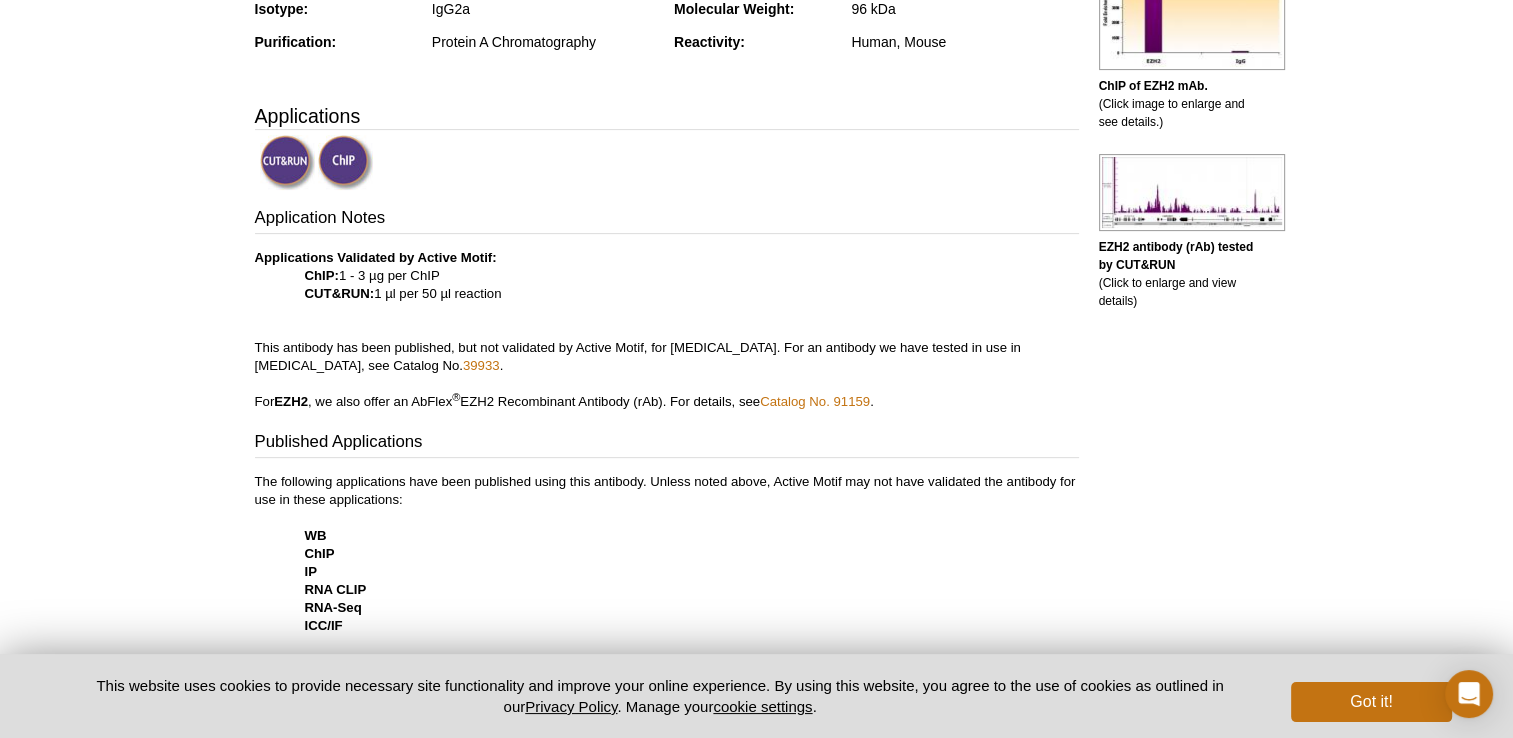 scroll, scrollTop: 700, scrollLeft: 0, axis: vertical 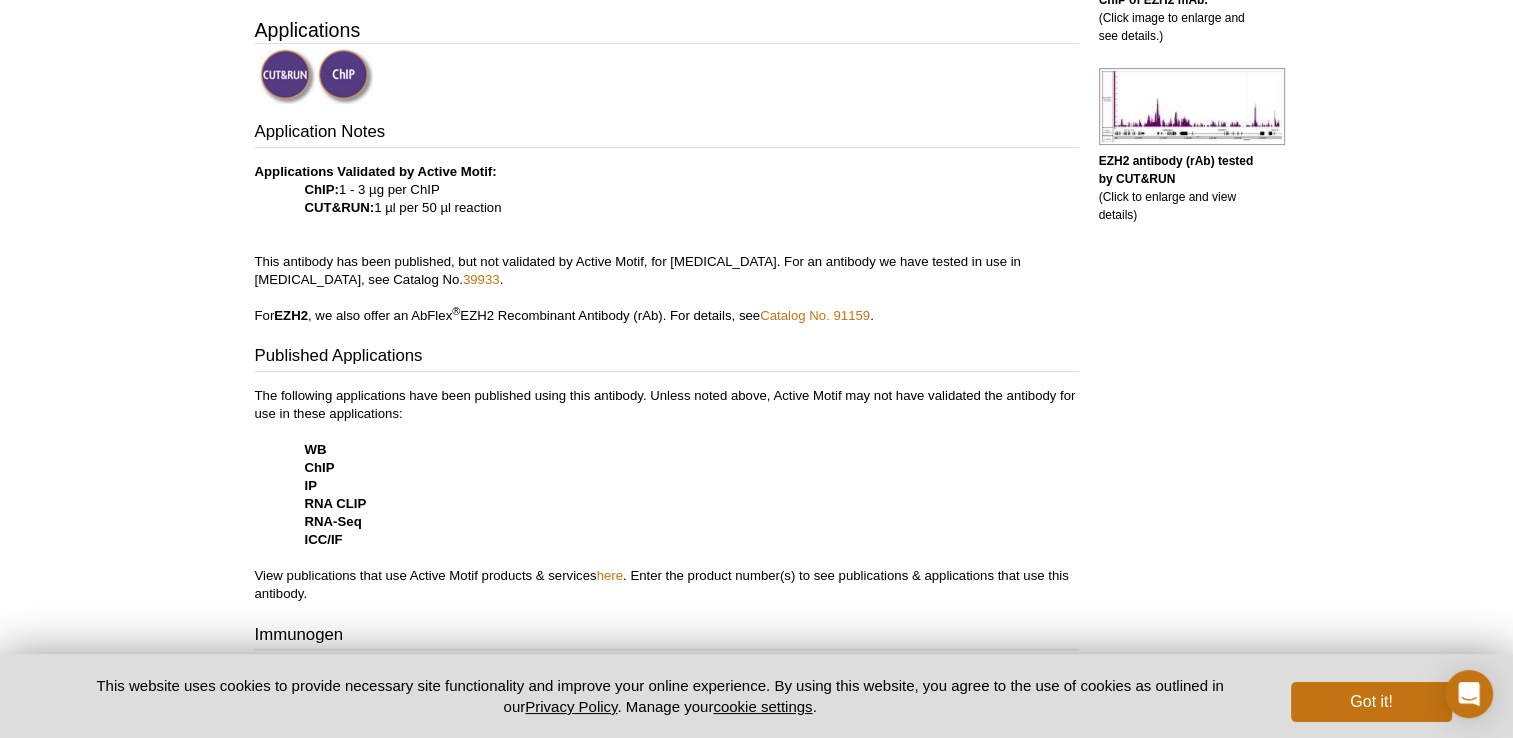 drag, startPoint x: 691, startPoint y: 214, endPoint x: 700, endPoint y: 150, distance: 64.629715 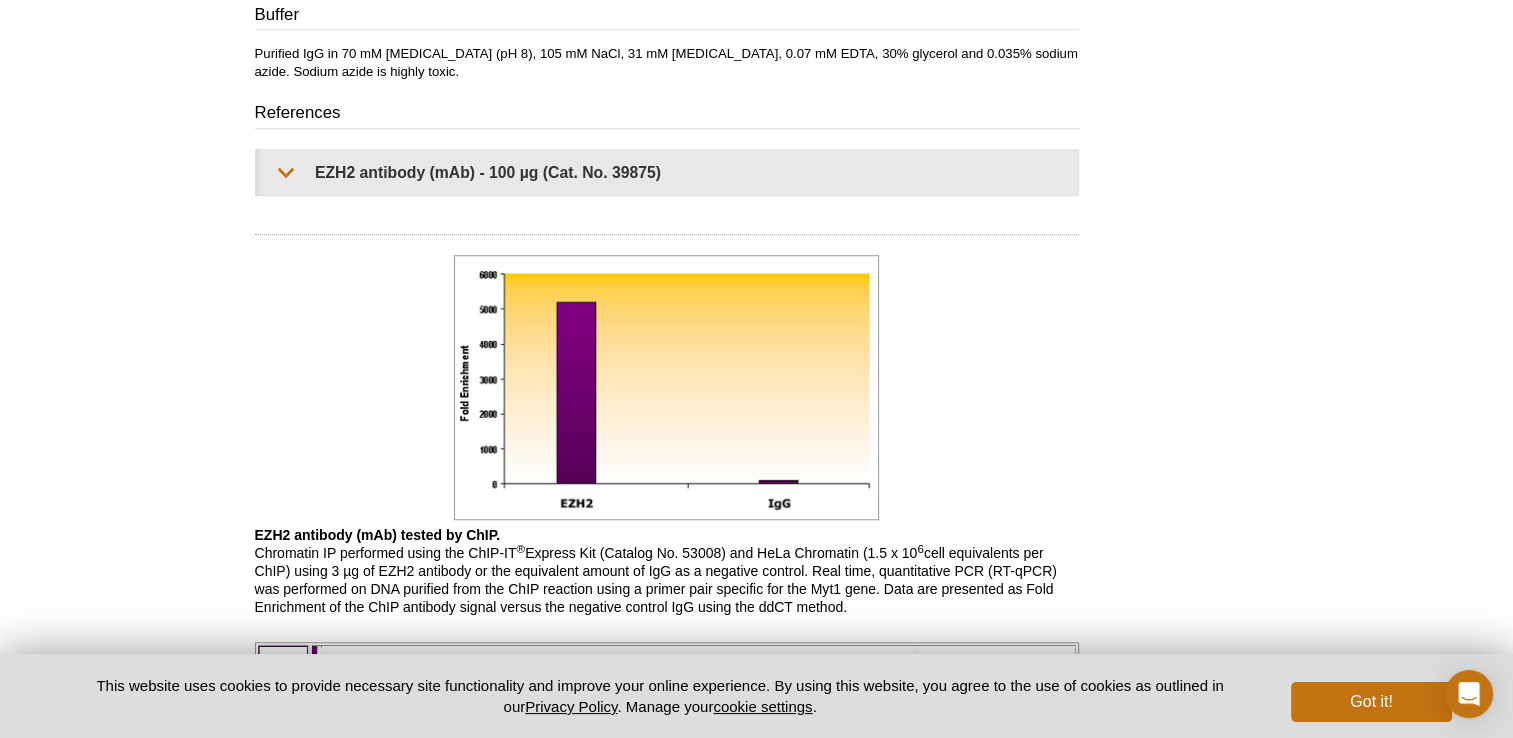 scroll, scrollTop: 1600, scrollLeft: 0, axis: vertical 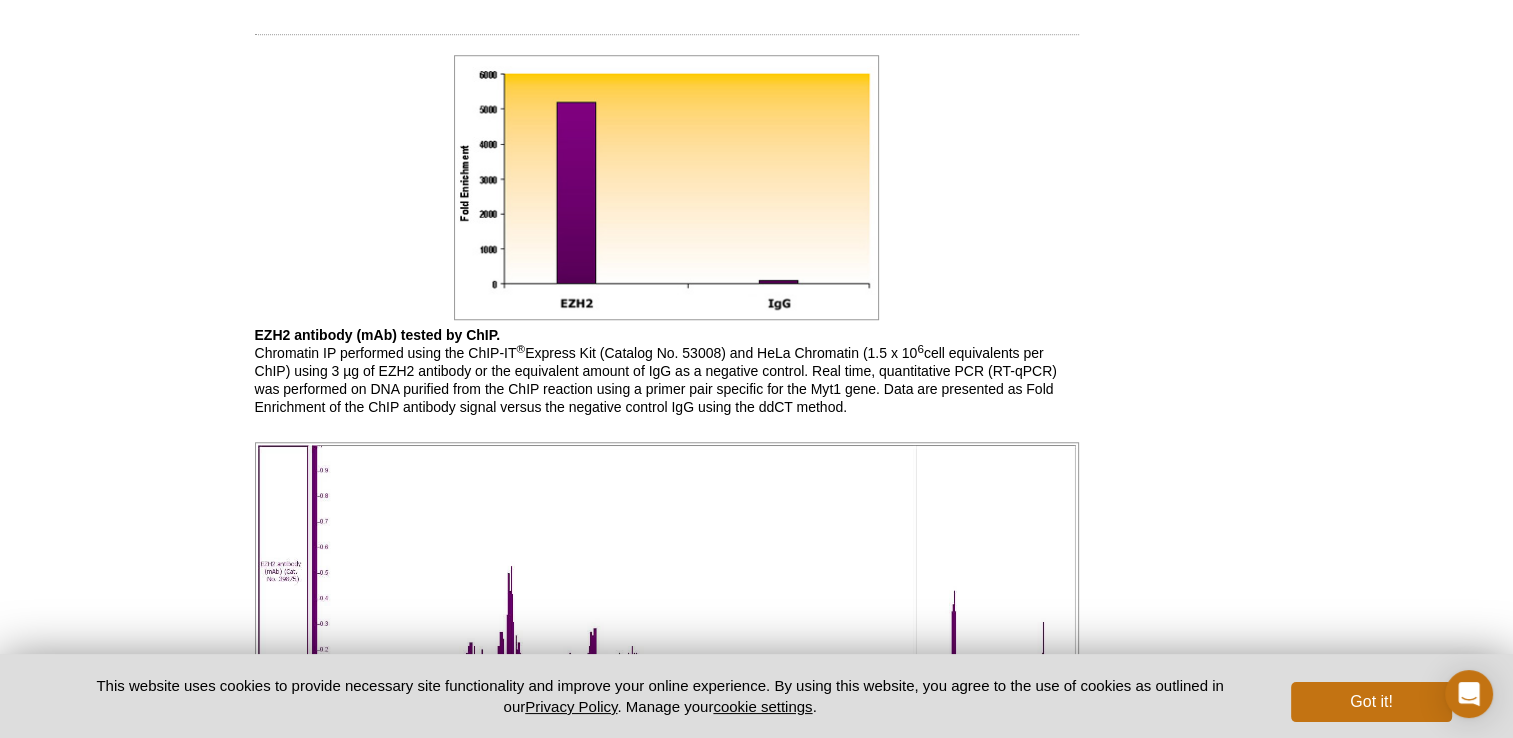 click on "EZH2 antibody (mAb) tested by ChIP. Chromatin IP performed using the ChIP-IT ®  Express Kit (Catalog No. 53008) and HeLa Chromatin (1.5 x 10 6  cell equivalents per ChIP) using 3 µg of EZH2 antibody or the equivalent amount of IgG as a negative control. Real time, quantitative PCR (RT-qPCR) was performed on DNA purified from the ChIP reaction using a primer pair specific for the Myt1 gene. Data are presented as Fold Enrichment of the ChIP antibody signal versus the negative control IgG using the ddCT method." at bounding box center (667, 371) 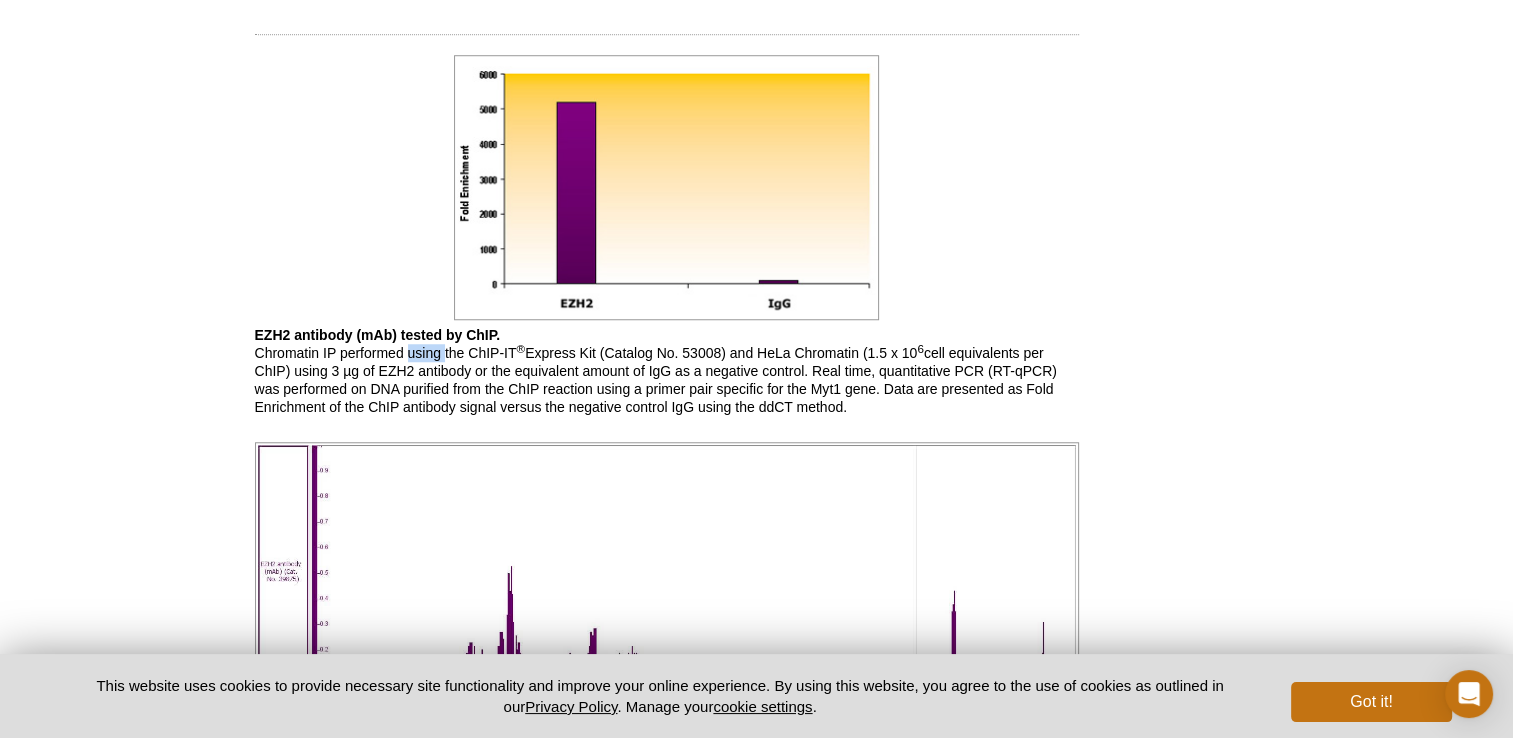 click on "EZH2 antibody (mAb) tested by ChIP. Chromatin IP performed using the ChIP-IT ®  Express Kit (Catalog No. 53008) and HeLa Chromatin (1.5 x 10 6  cell equivalents per ChIP) using 3 µg of EZH2 antibody or the equivalent amount of IgG as a negative control. Real time, quantitative PCR (RT-qPCR) was performed on DNA purified from the ChIP reaction using a primer pair specific for the Myt1 gene. Data are presented as Fold Enrichment of the ChIP antibody signal versus the negative control IgG using the ddCT method." at bounding box center (667, 371) 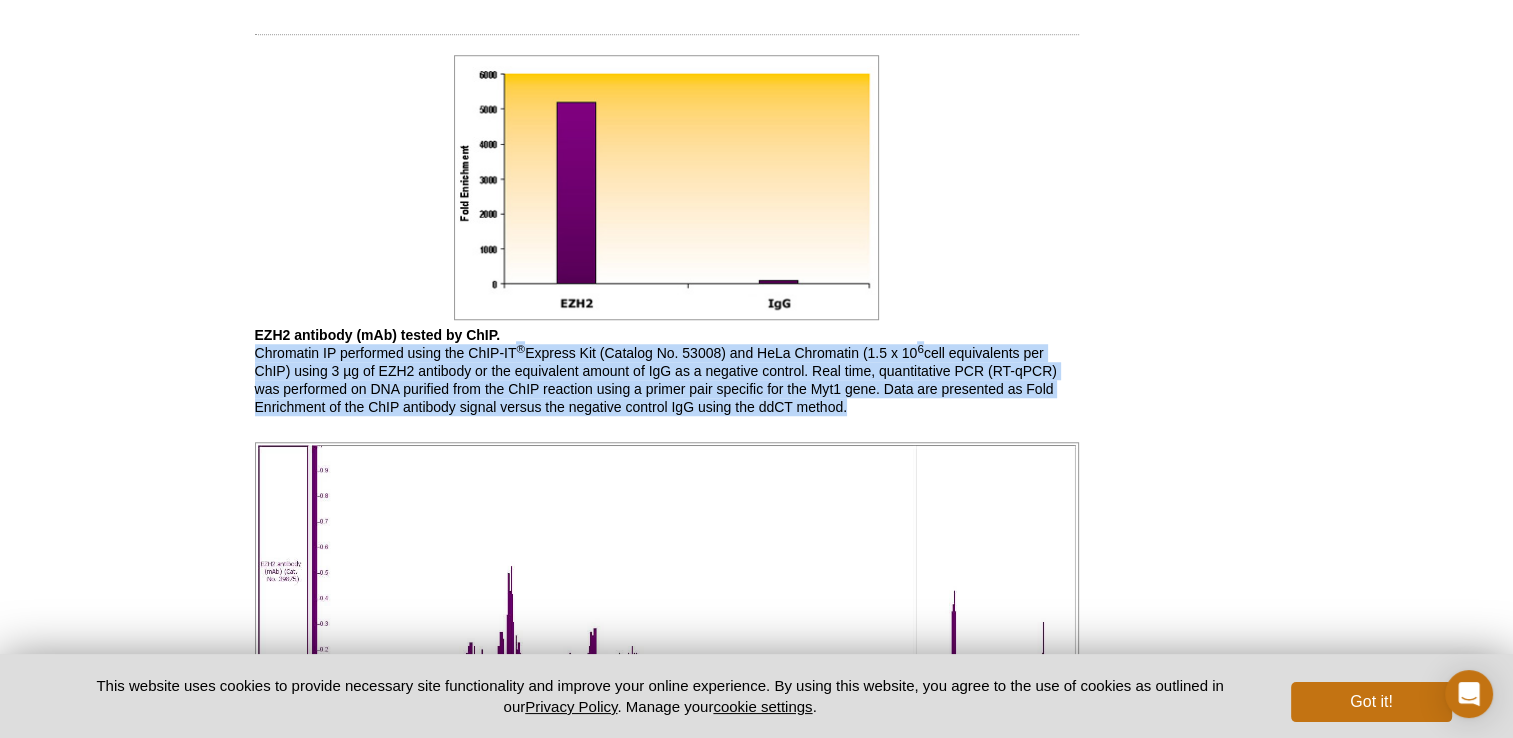 click on "EZH2 antibody (mAb) tested by ChIP. Chromatin IP performed using the ChIP-IT ®  Express Kit (Catalog No. 53008) and HeLa Chromatin (1.5 x 10 6  cell equivalents per ChIP) using 3 µg of EZH2 antibody or the equivalent amount of IgG as a negative control. Real time, quantitative PCR (RT-qPCR) was performed on DNA purified from the ChIP reaction using a primer pair specific for the Myt1 gene. Data are presented as Fold Enrichment of the ChIP antibody signal versus the negative control IgG using the ddCT method." at bounding box center (667, 371) 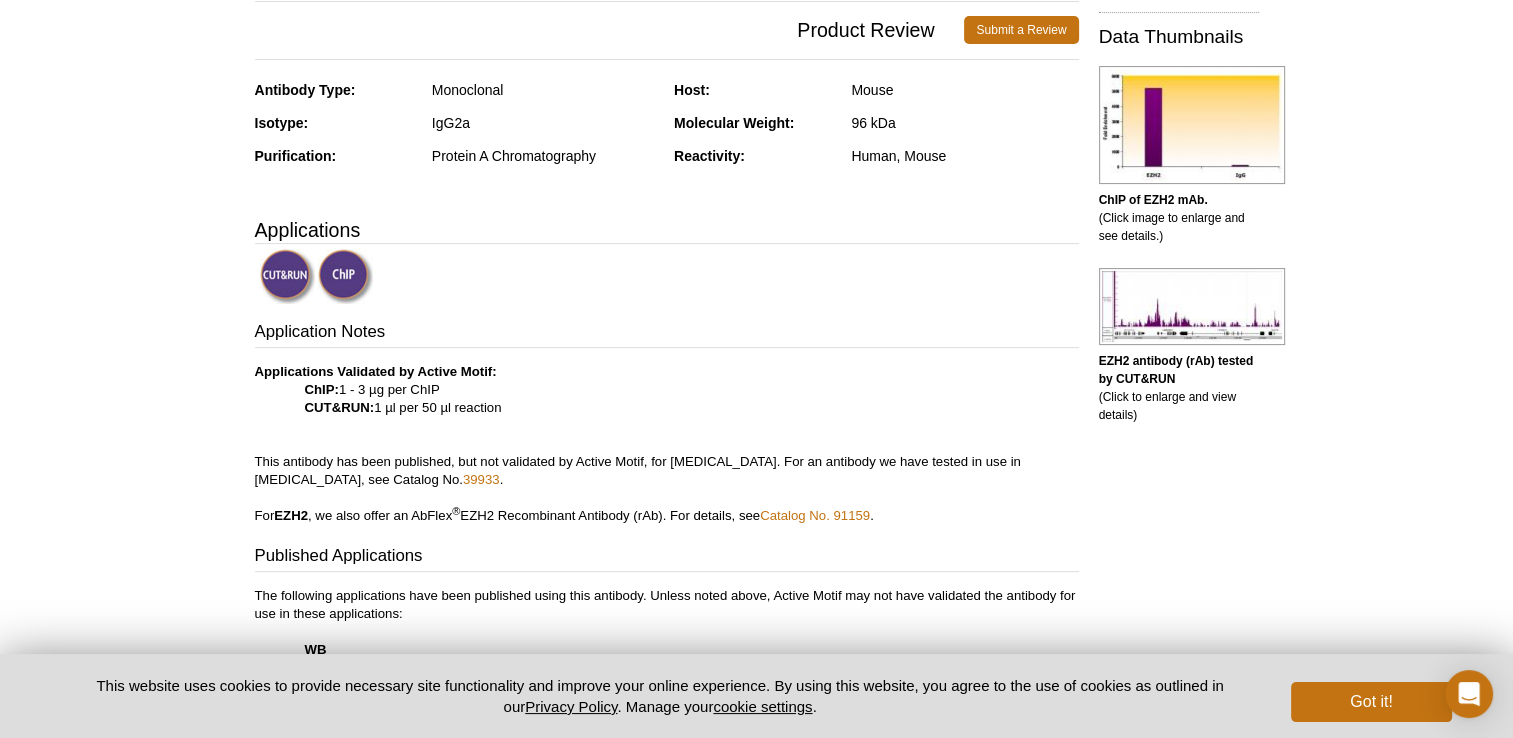 scroll, scrollTop: 0, scrollLeft: 0, axis: both 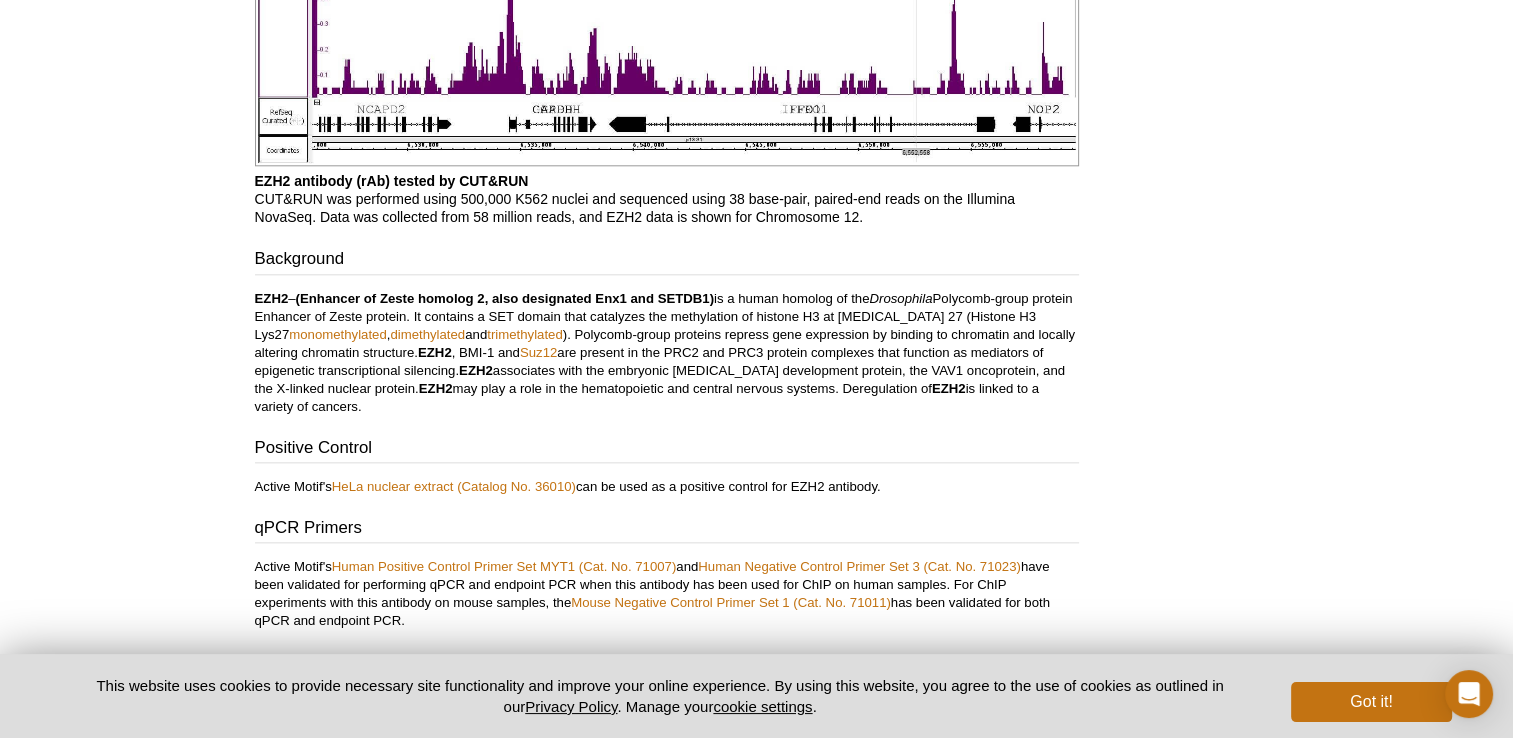 click on "Active Motif Logo
Enabling Epigenetics Research
0
Search
Skip to content
Active Motif Logo
Enabling Epigenetics Research
Japan
Australia
Austria
Belgium
Brazil
Canada
China" at bounding box center [756, -451] 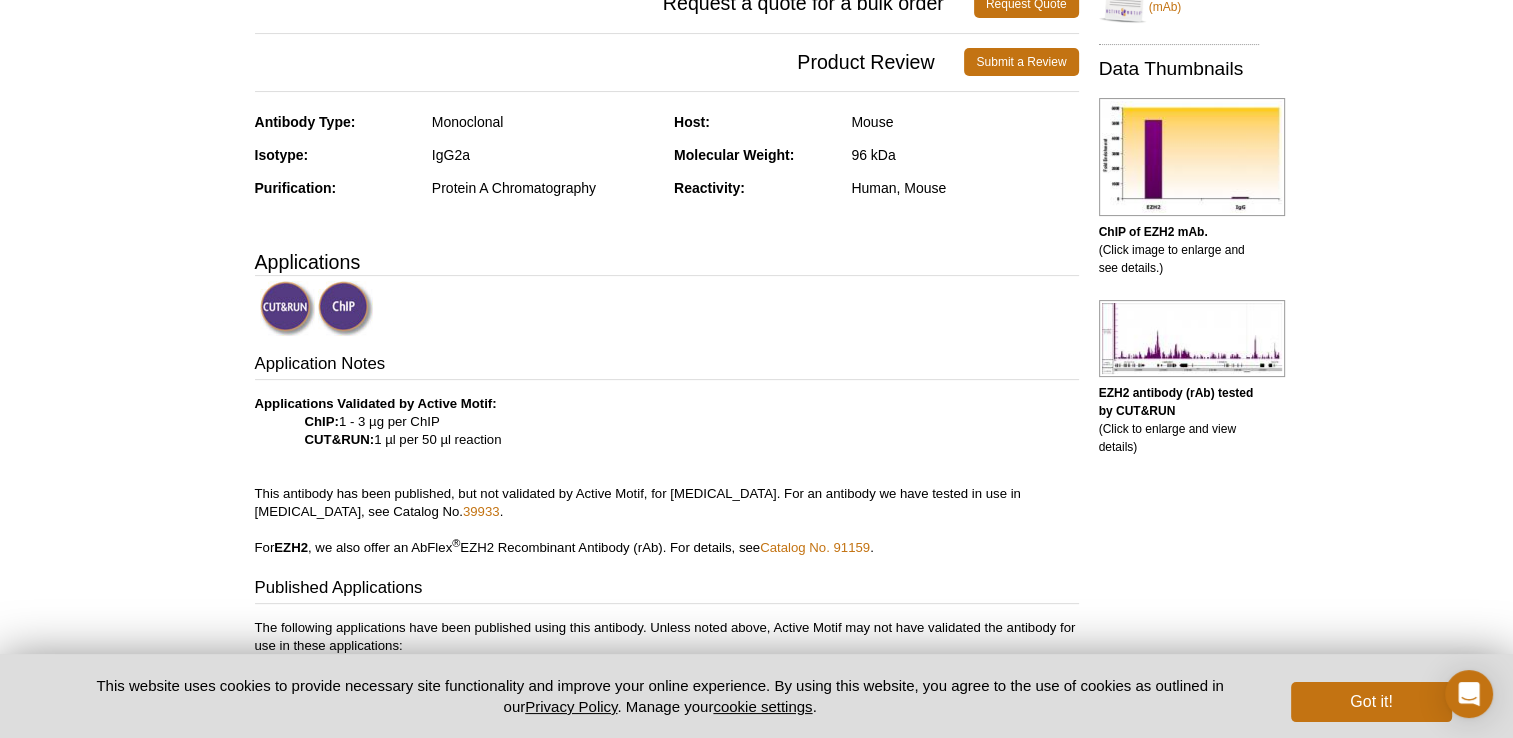 scroll, scrollTop: 300, scrollLeft: 0, axis: vertical 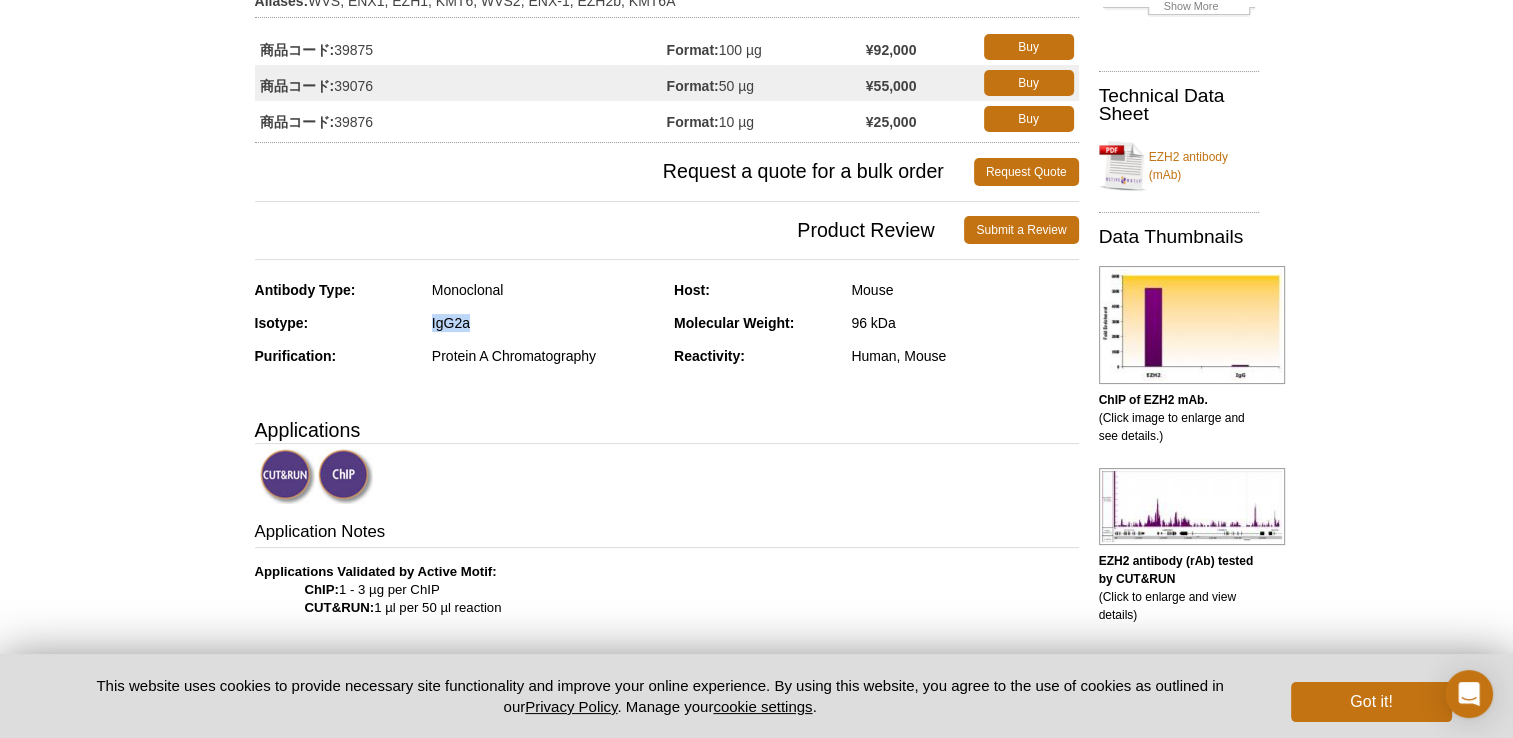 drag, startPoint x: 529, startPoint y: 336, endPoint x: 432, endPoint y: 321, distance: 98.15294 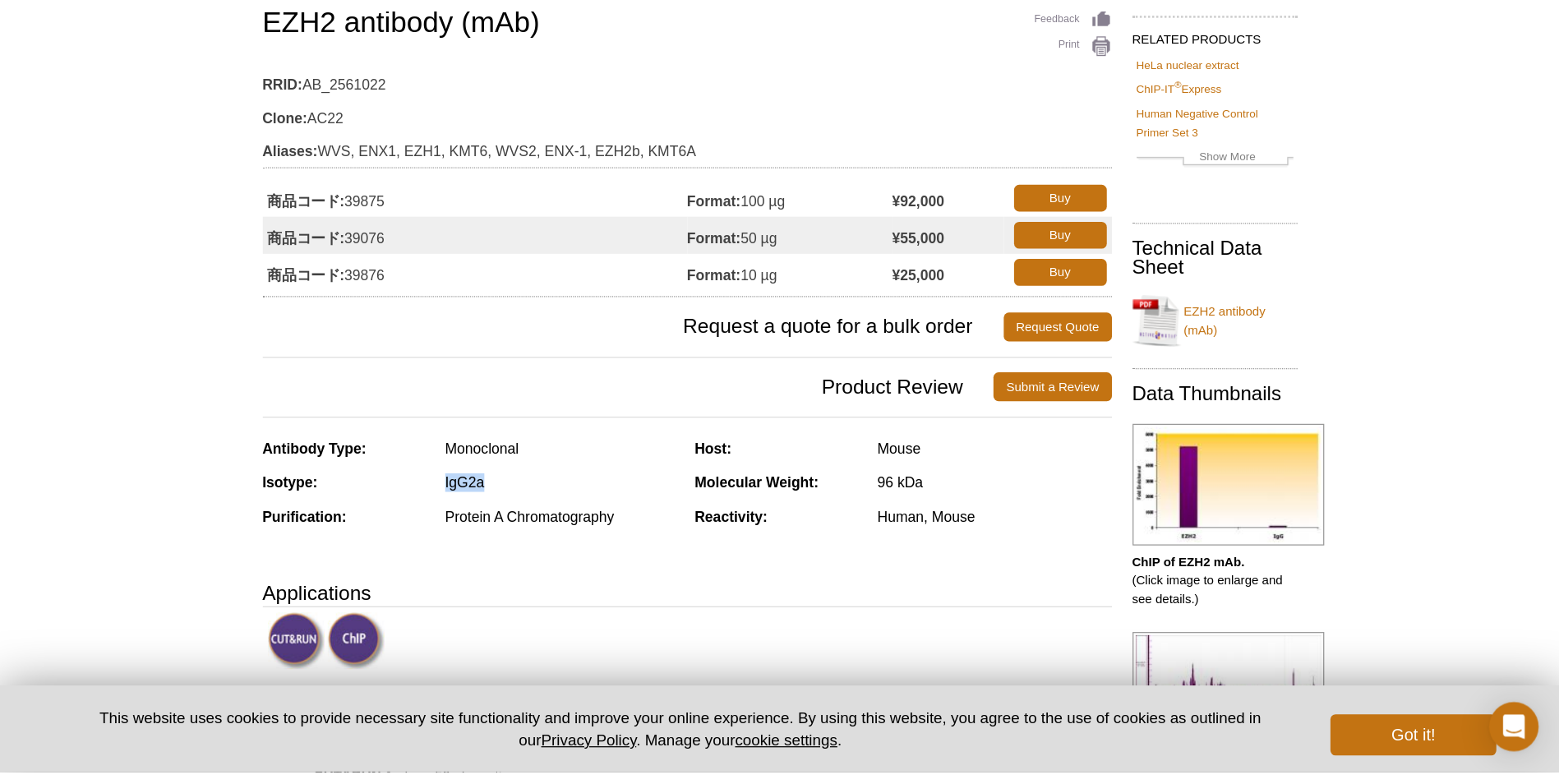 scroll, scrollTop: 0, scrollLeft: 0, axis: both 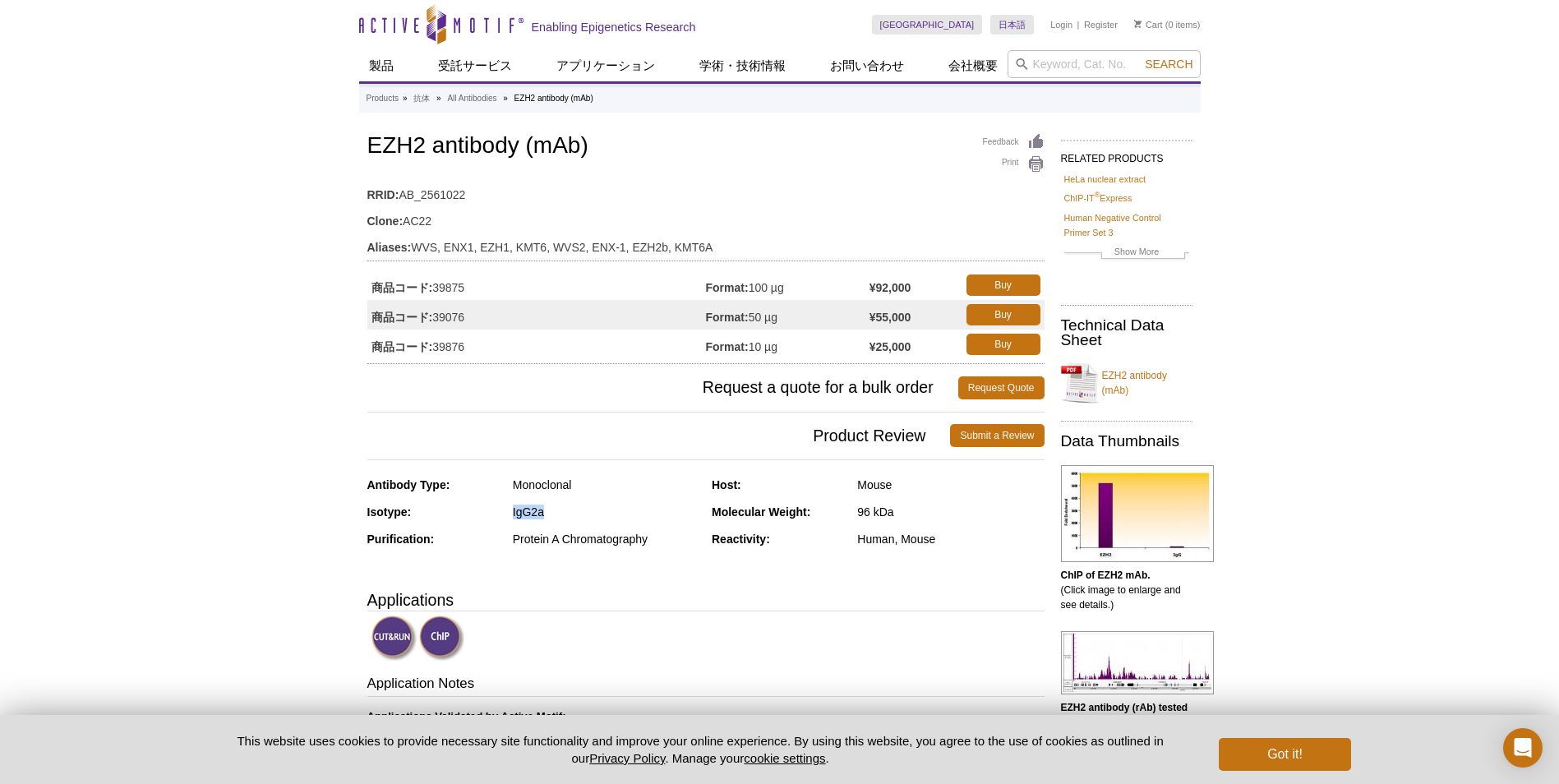 drag, startPoint x: 916, startPoint y: 325, endPoint x: 865, endPoint y: 319, distance: 51.351728 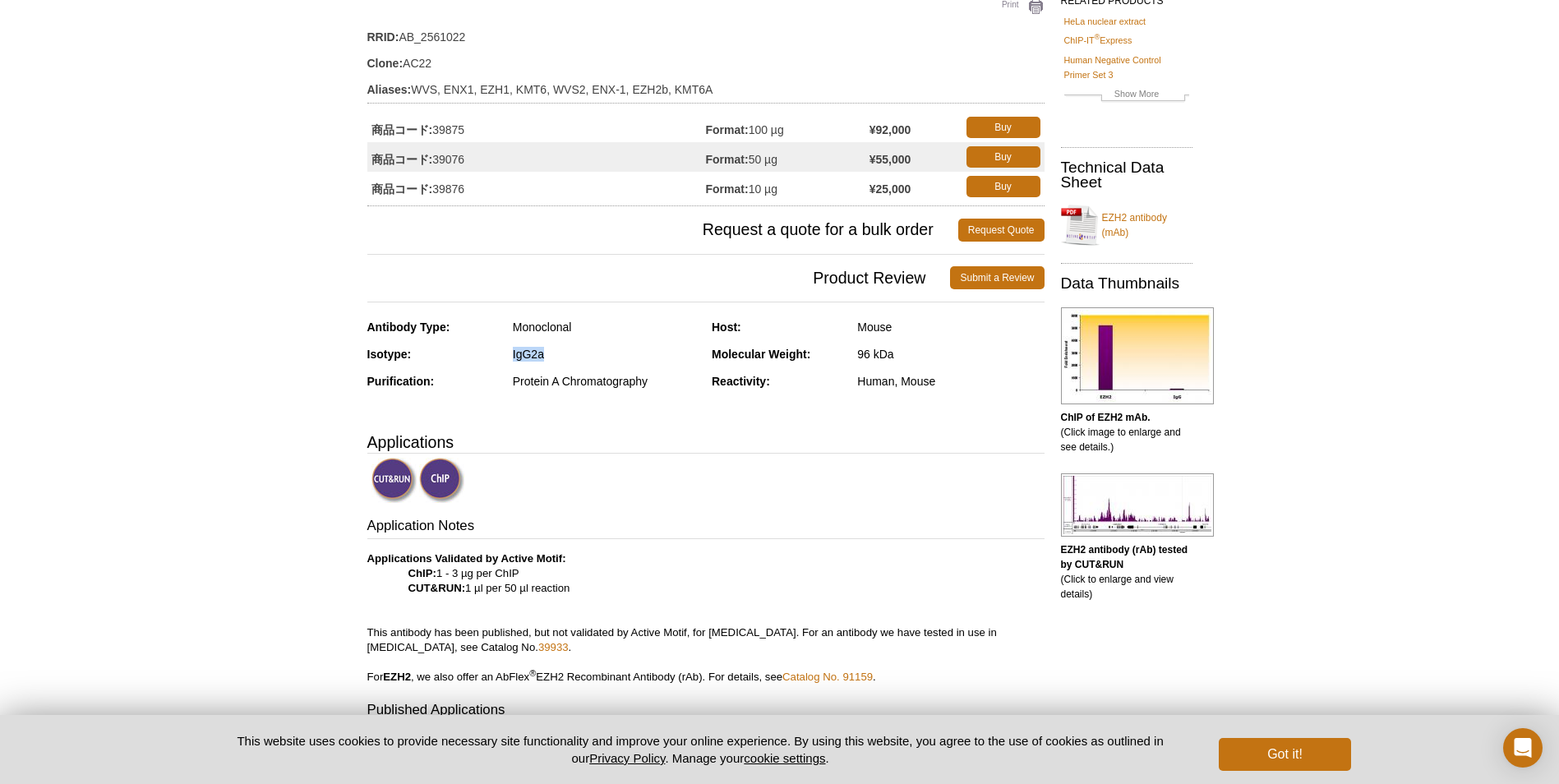 scroll, scrollTop: 0, scrollLeft: 0, axis: both 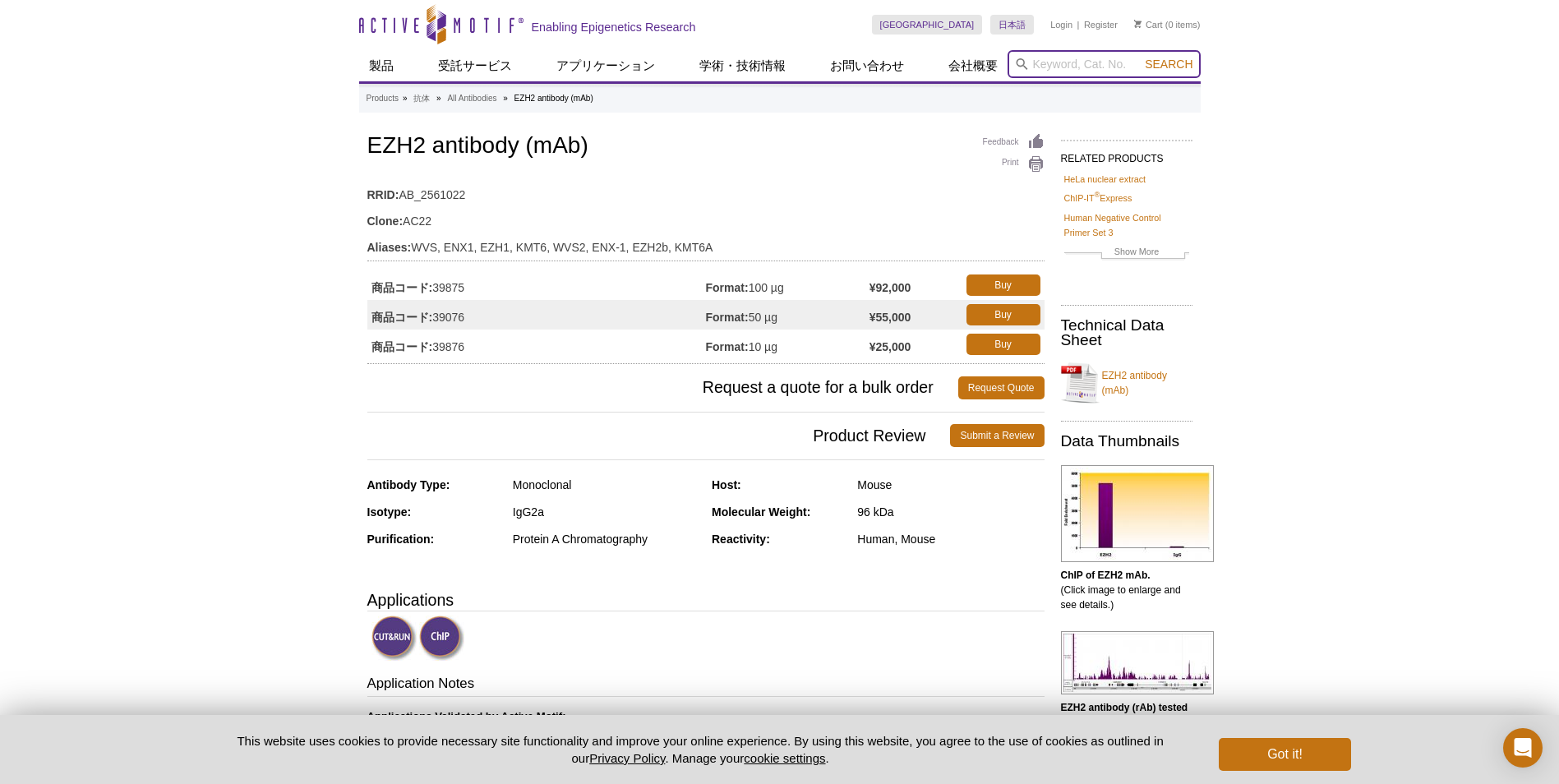 click at bounding box center [1104, 64] 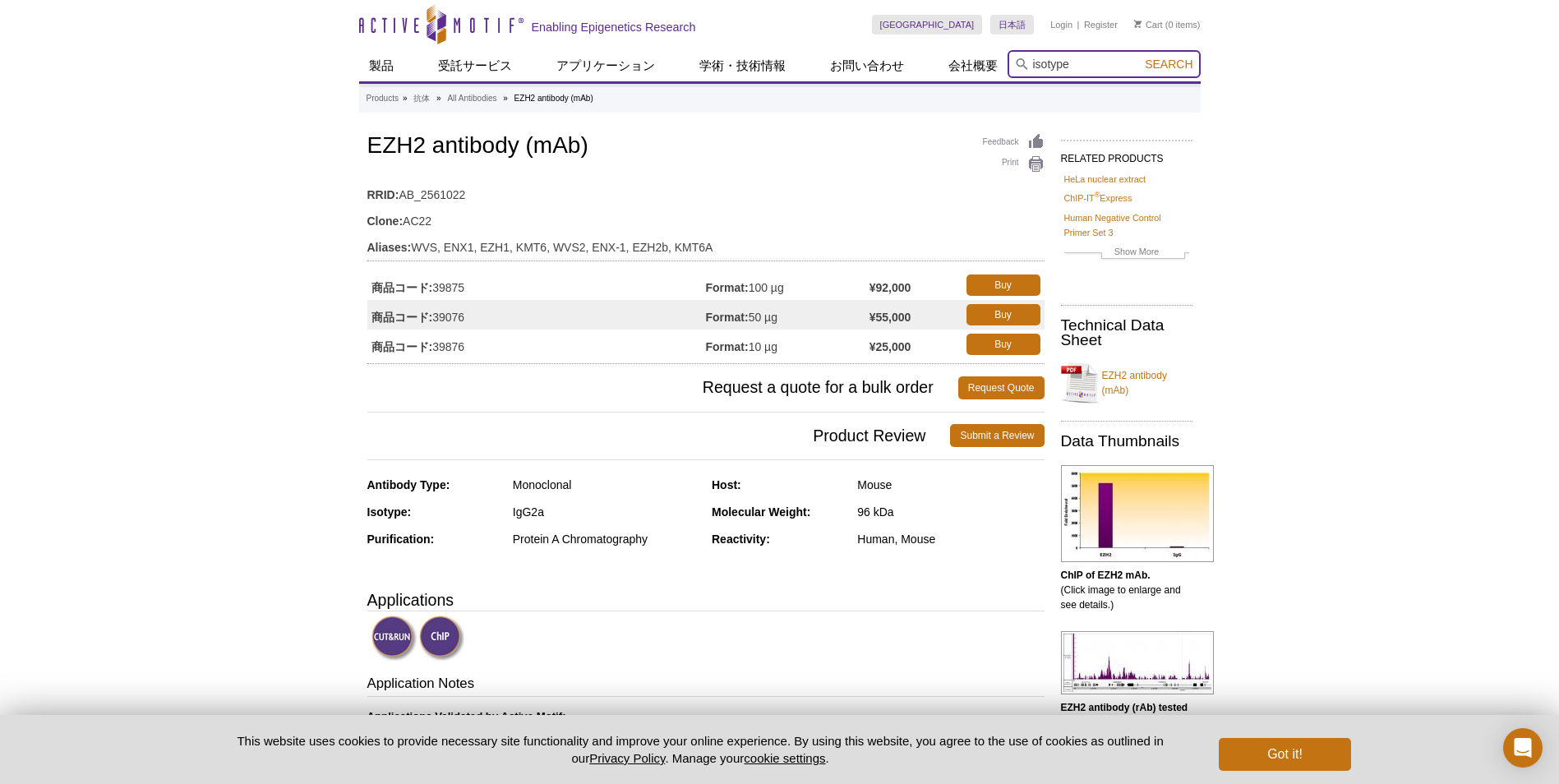type on "isotype" 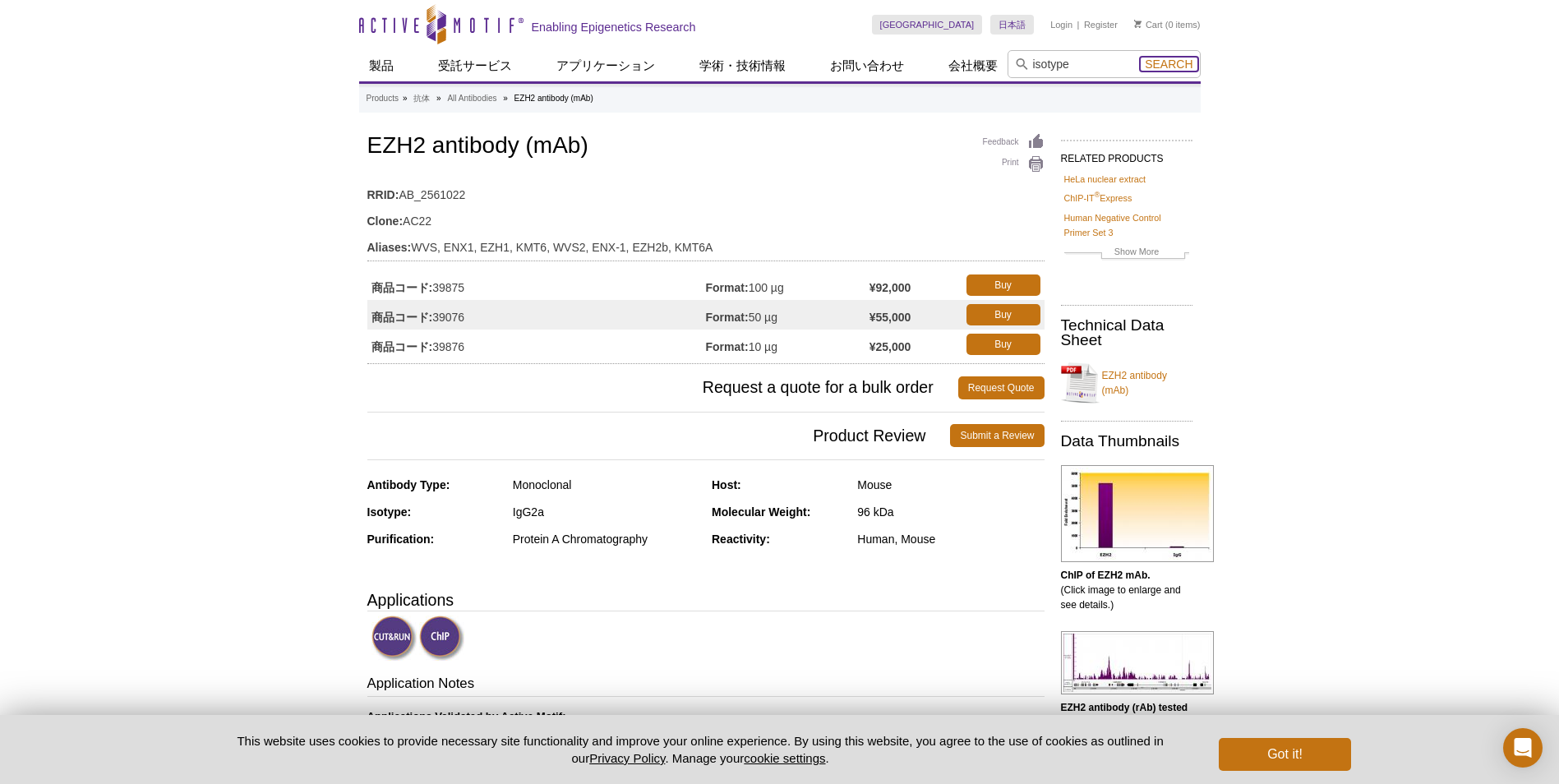 click on "Search" at bounding box center (1169, 64) 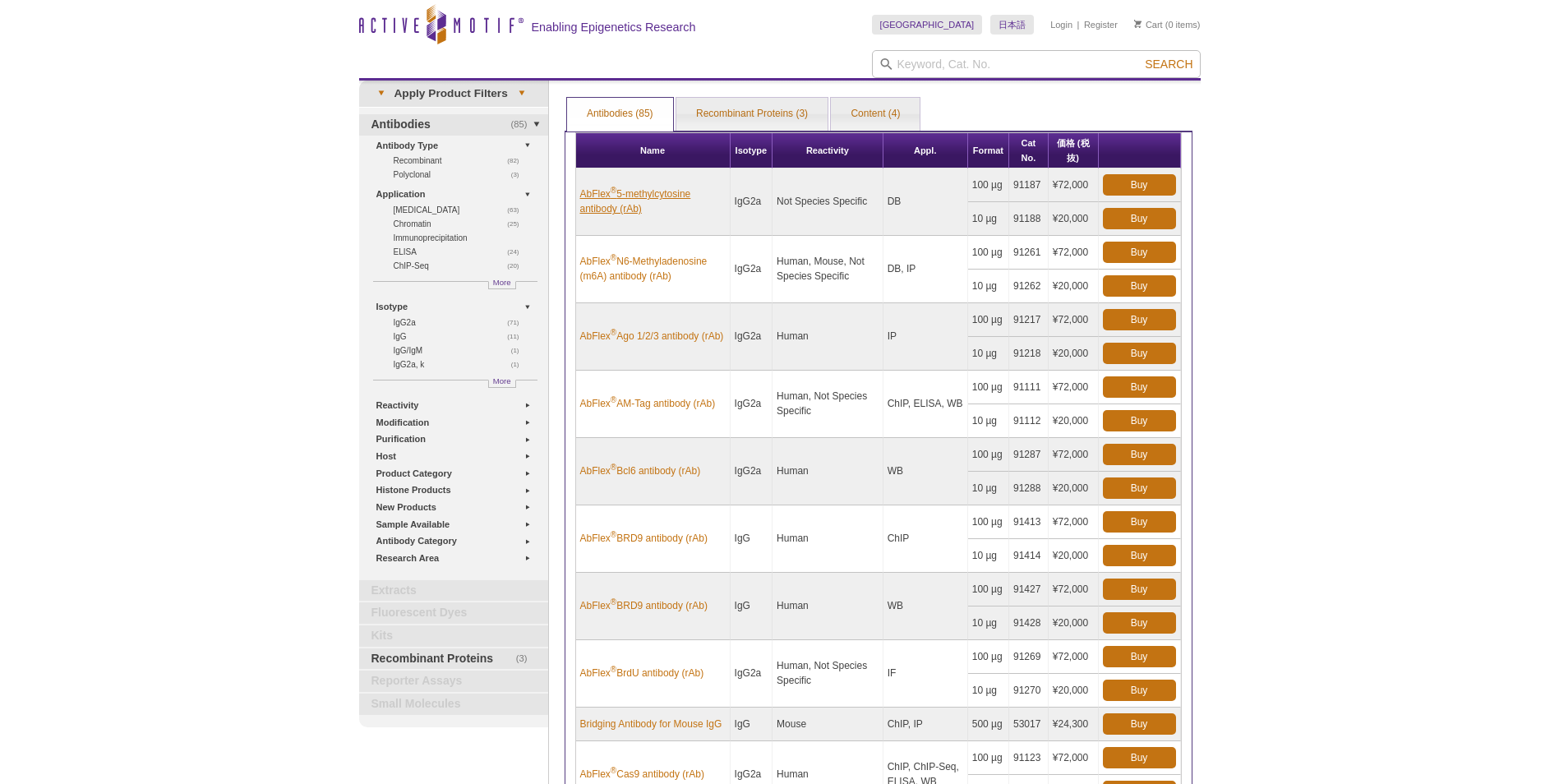 scroll, scrollTop: 0, scrollLeft: 0, axis: both 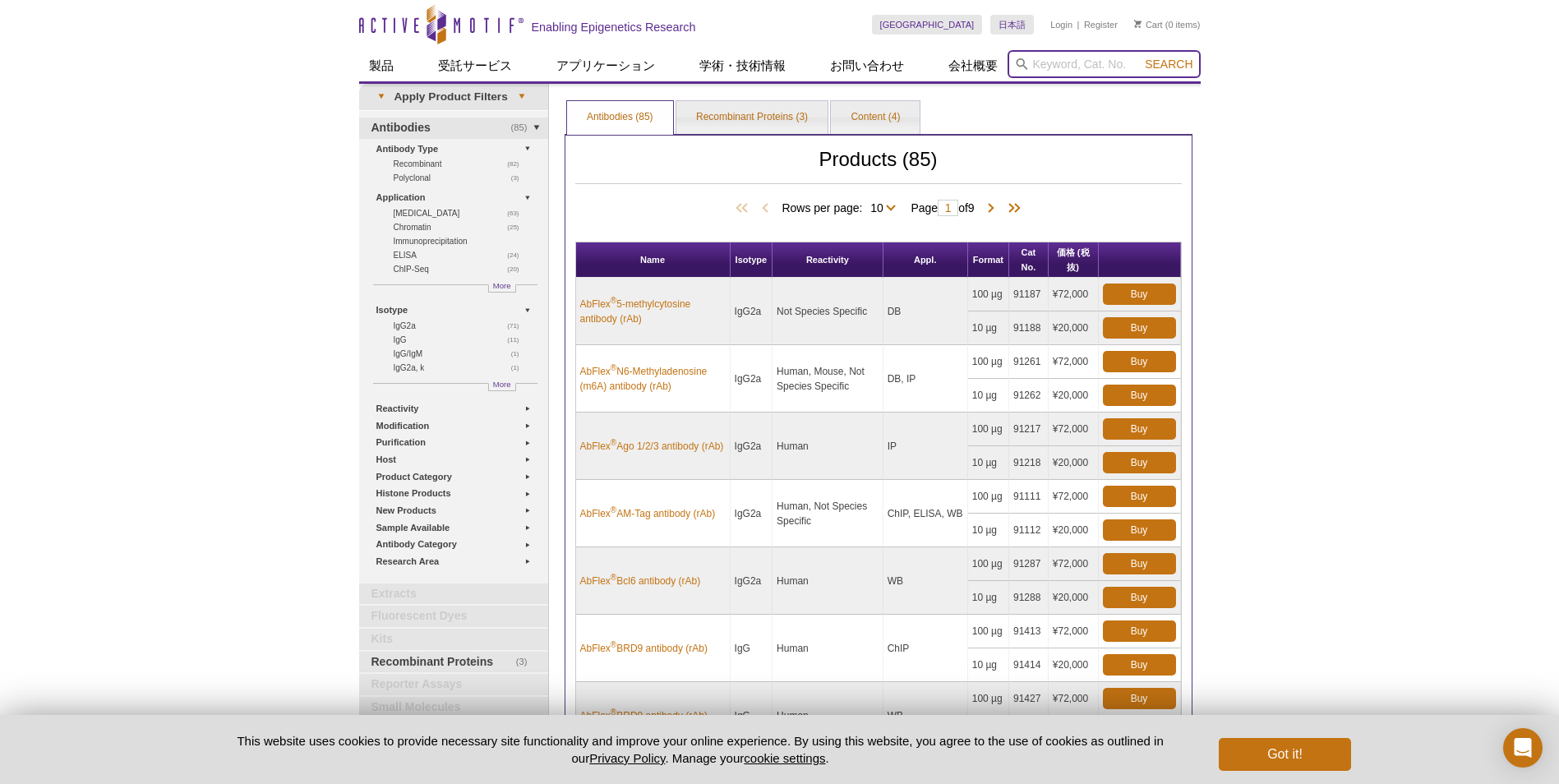 click at bounding box center (1104, 64) 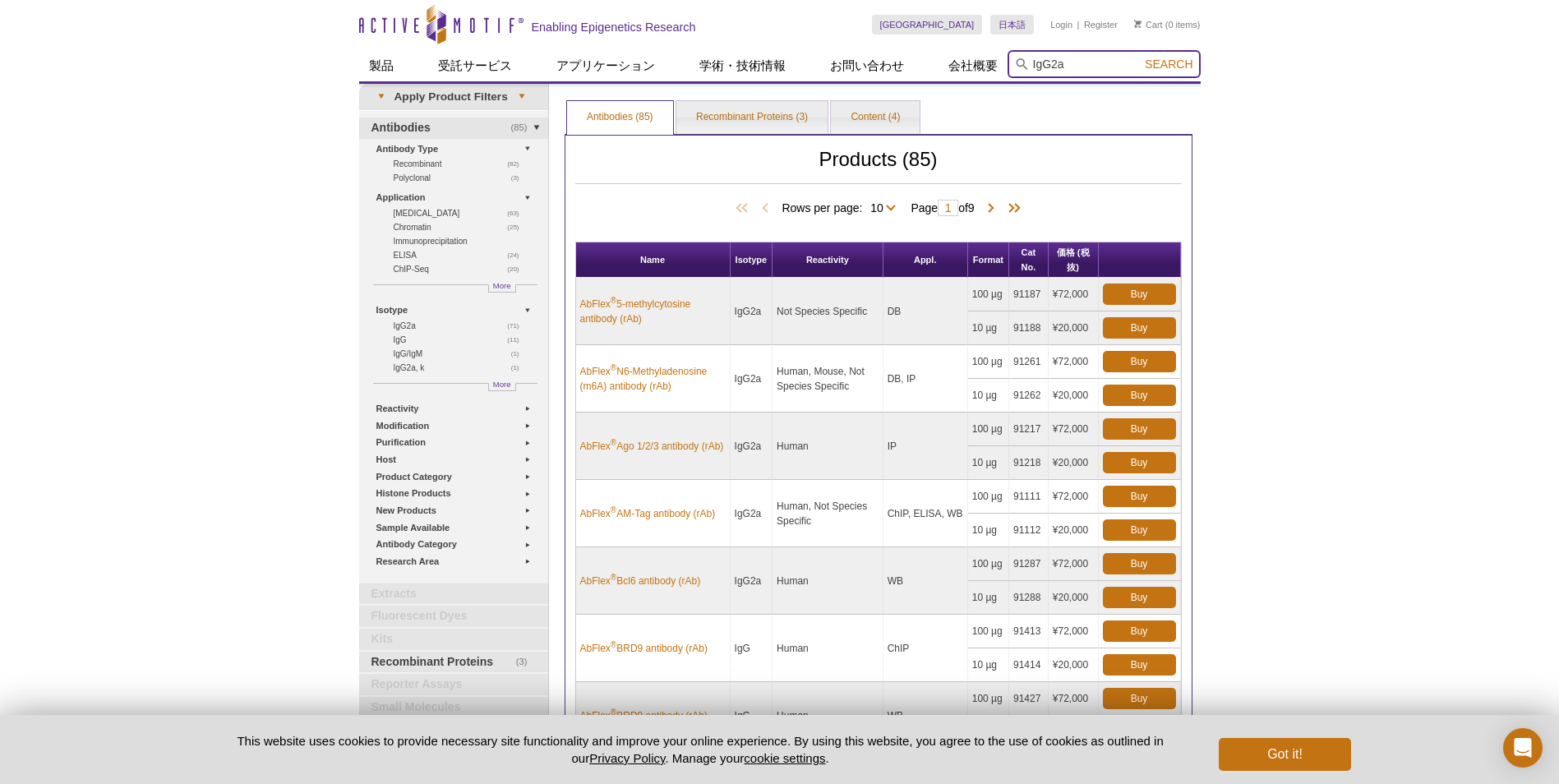 click on "IgG2a" at bounding box center [1104, 64] 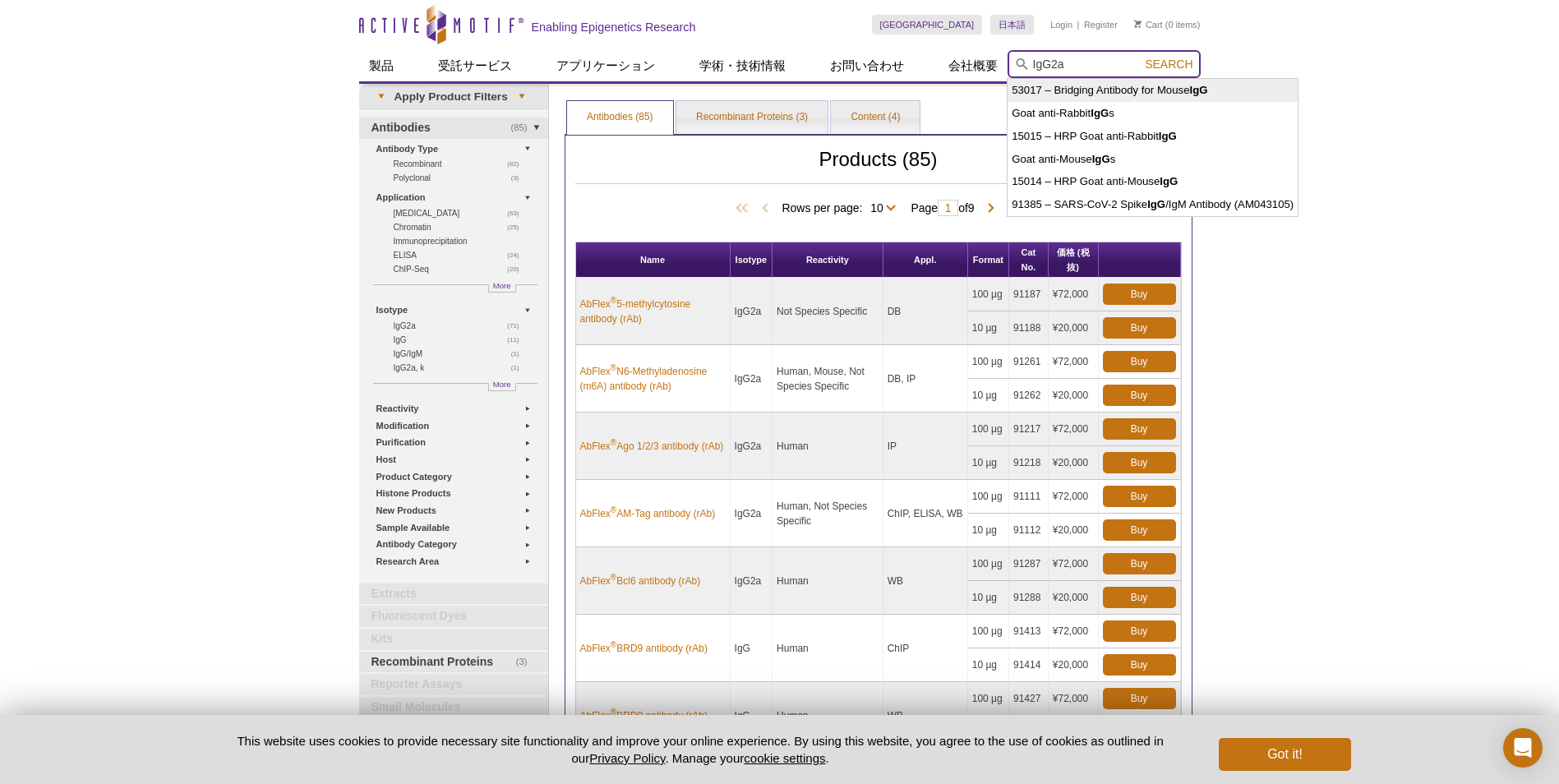 type on "53017 – Bridging Antibody for Mouse IgG" 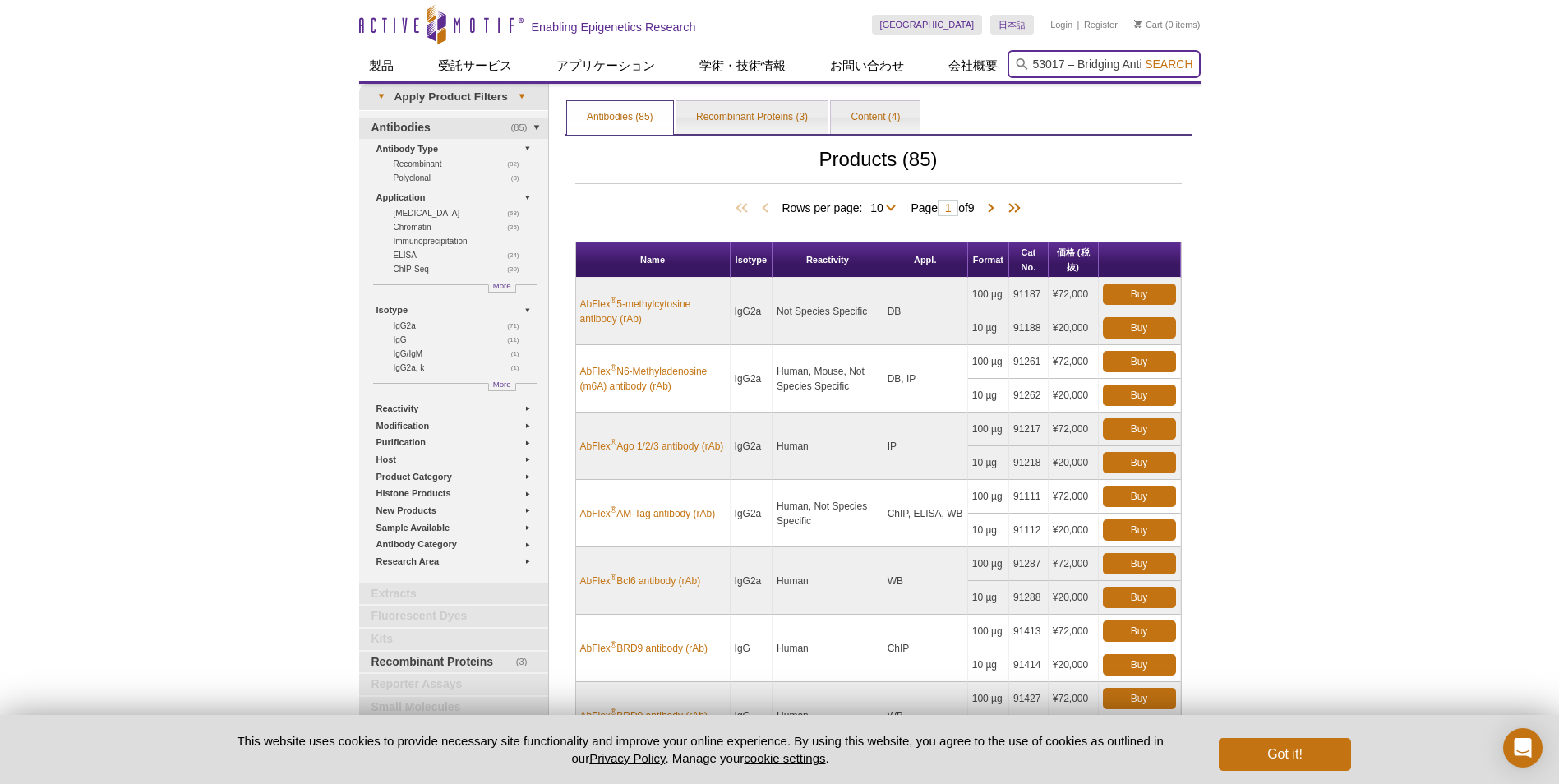 click on "53017 – Bridging Antibody for Mouse IgG" at bounding box center (1104, 64) 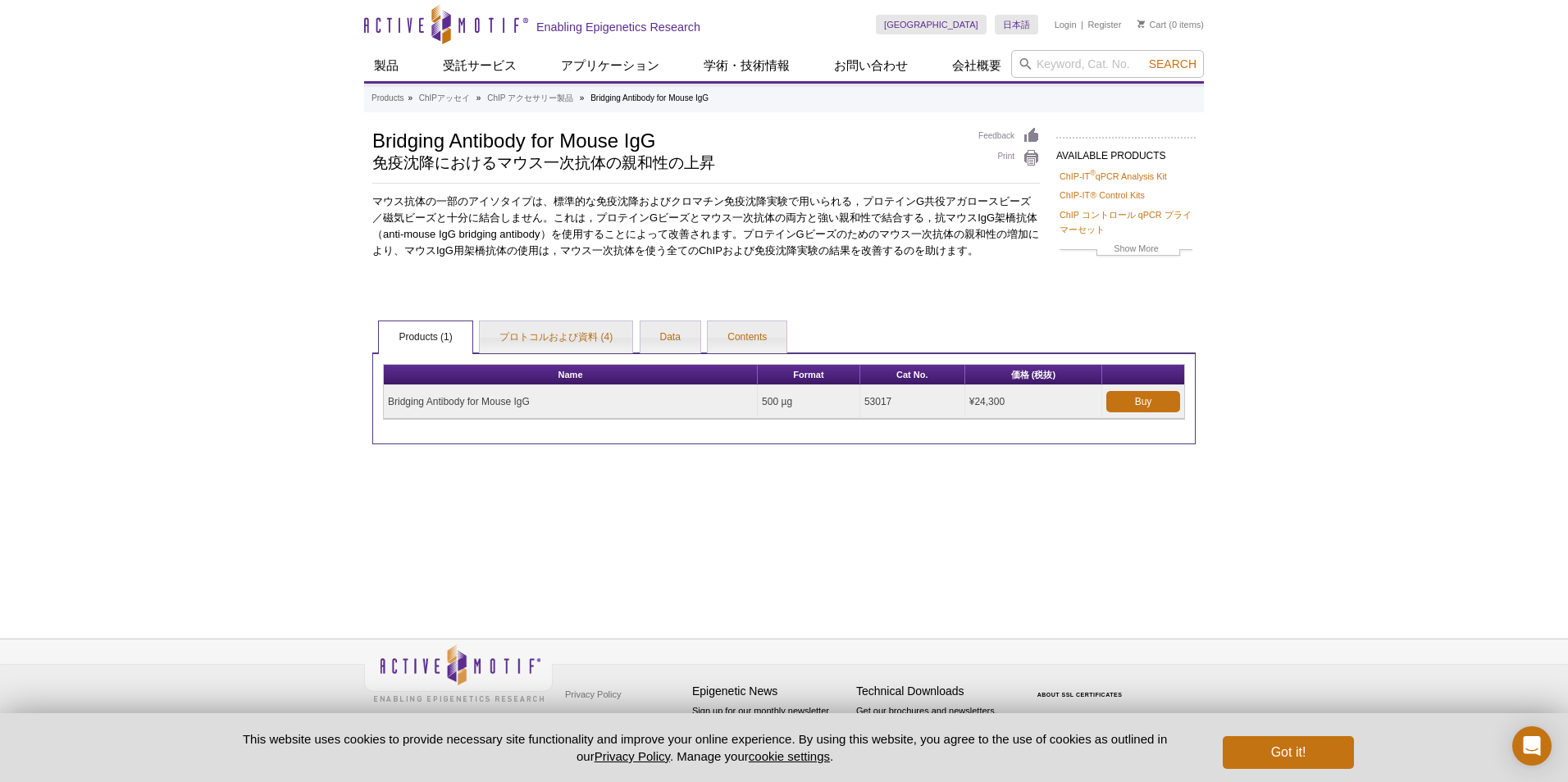 scroll, scrollTop: 0, scrollLeft: 0, axis: both 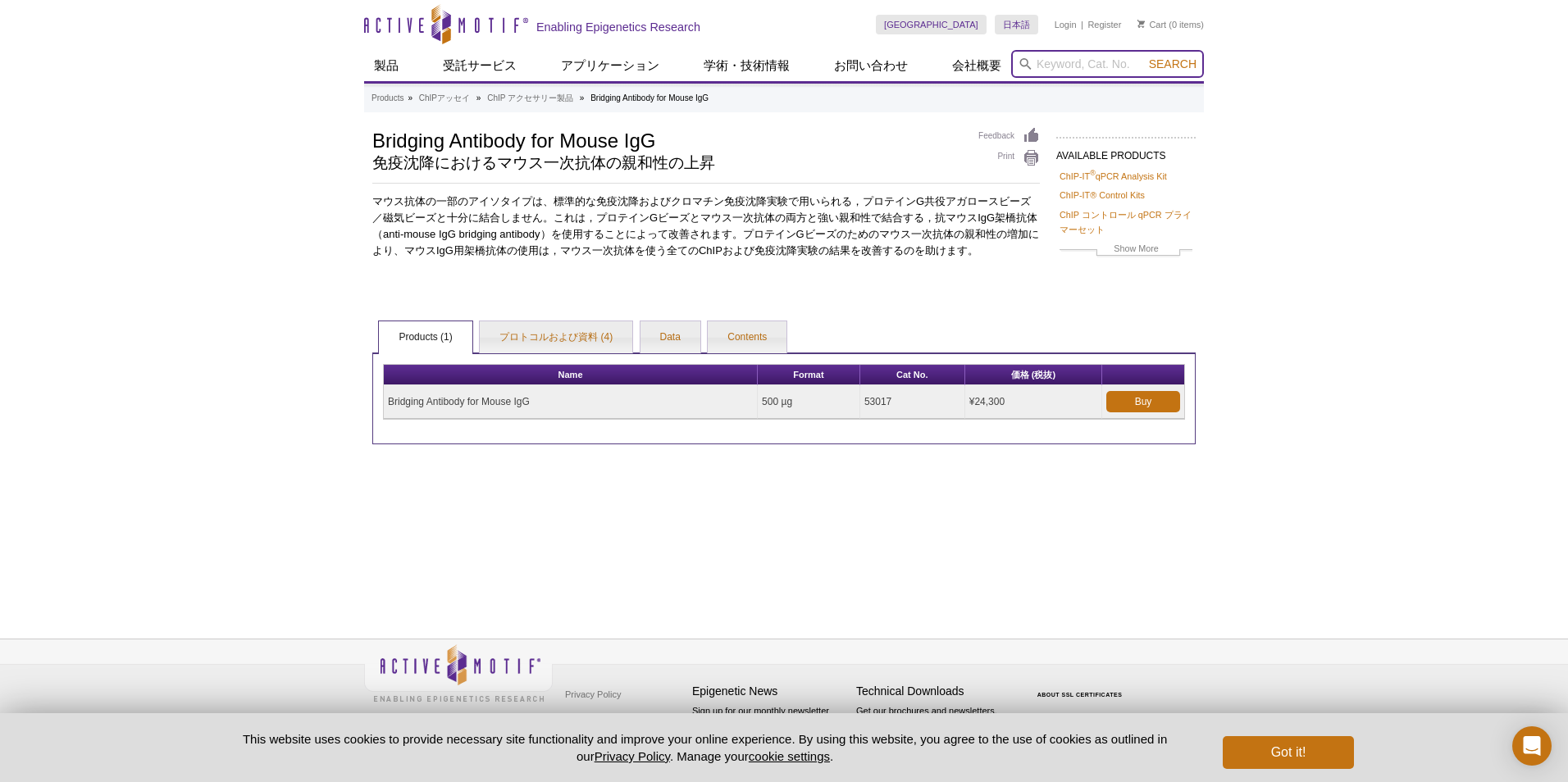 drag, startPoint x: 0, startPoint y: 0, endPoint x: 1069, endPoint y: 67, distance: 1071.0976 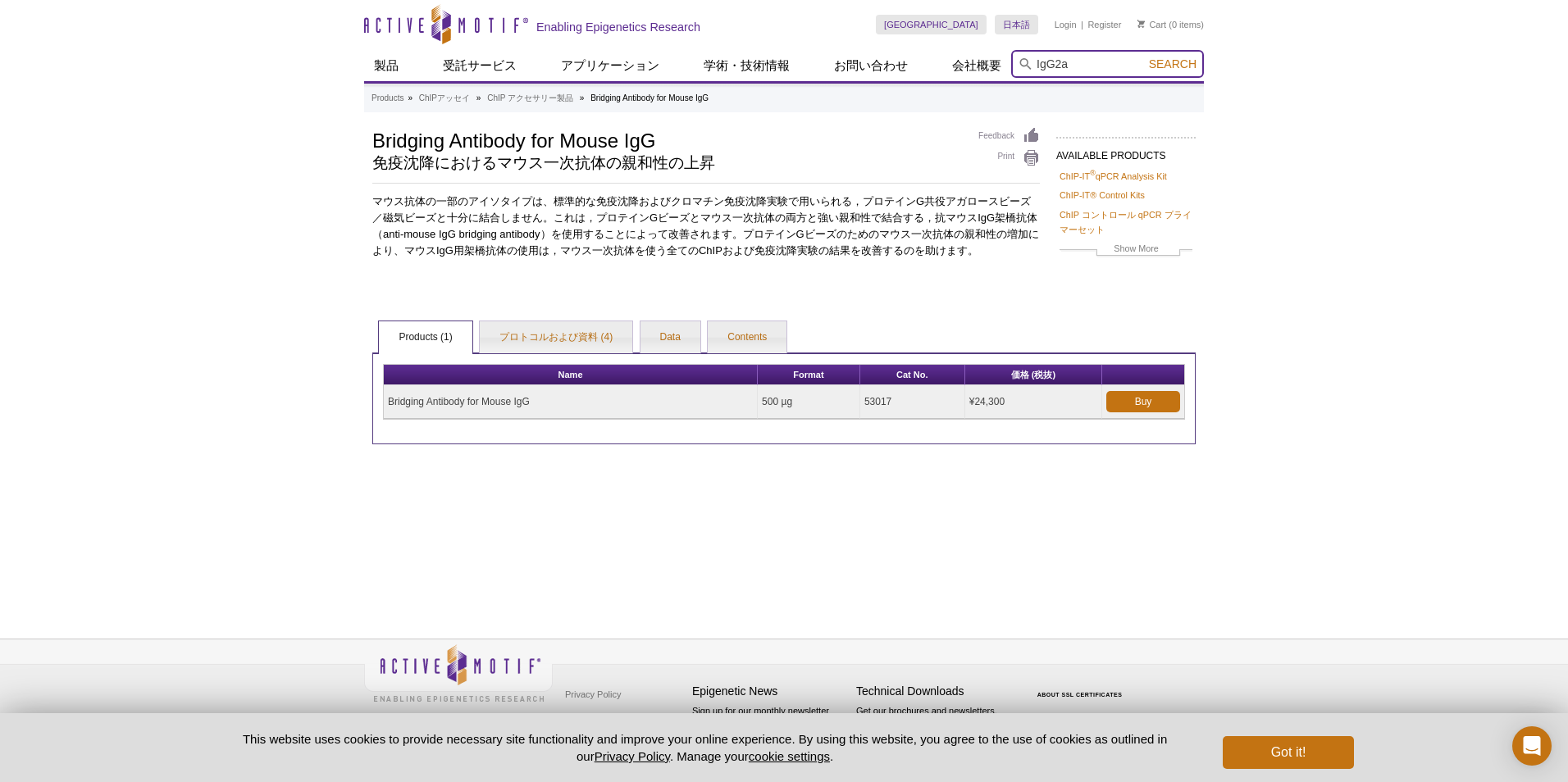 type on "IgG2a" 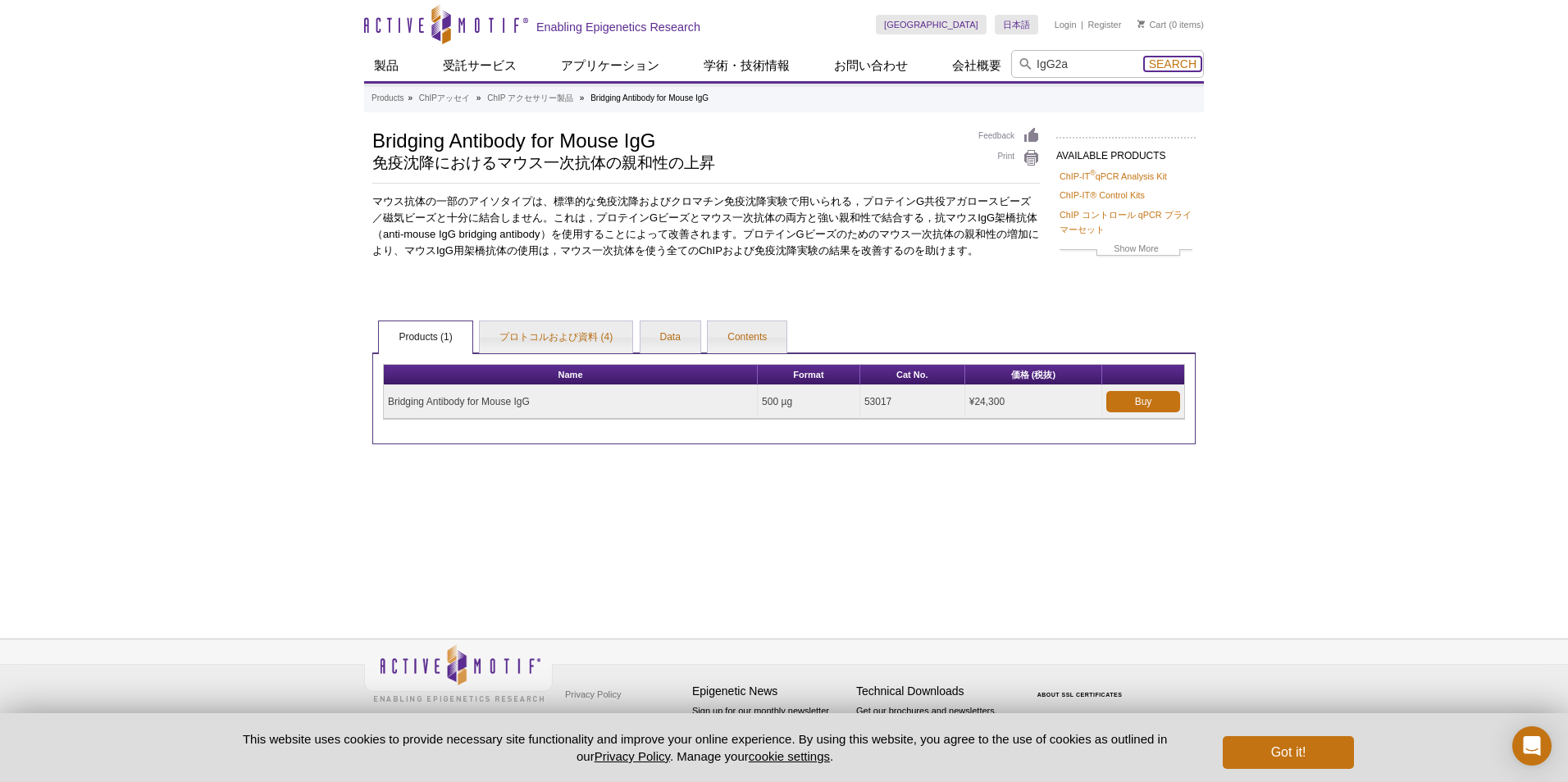 click on "Search" at bounding box center [1173, 64] 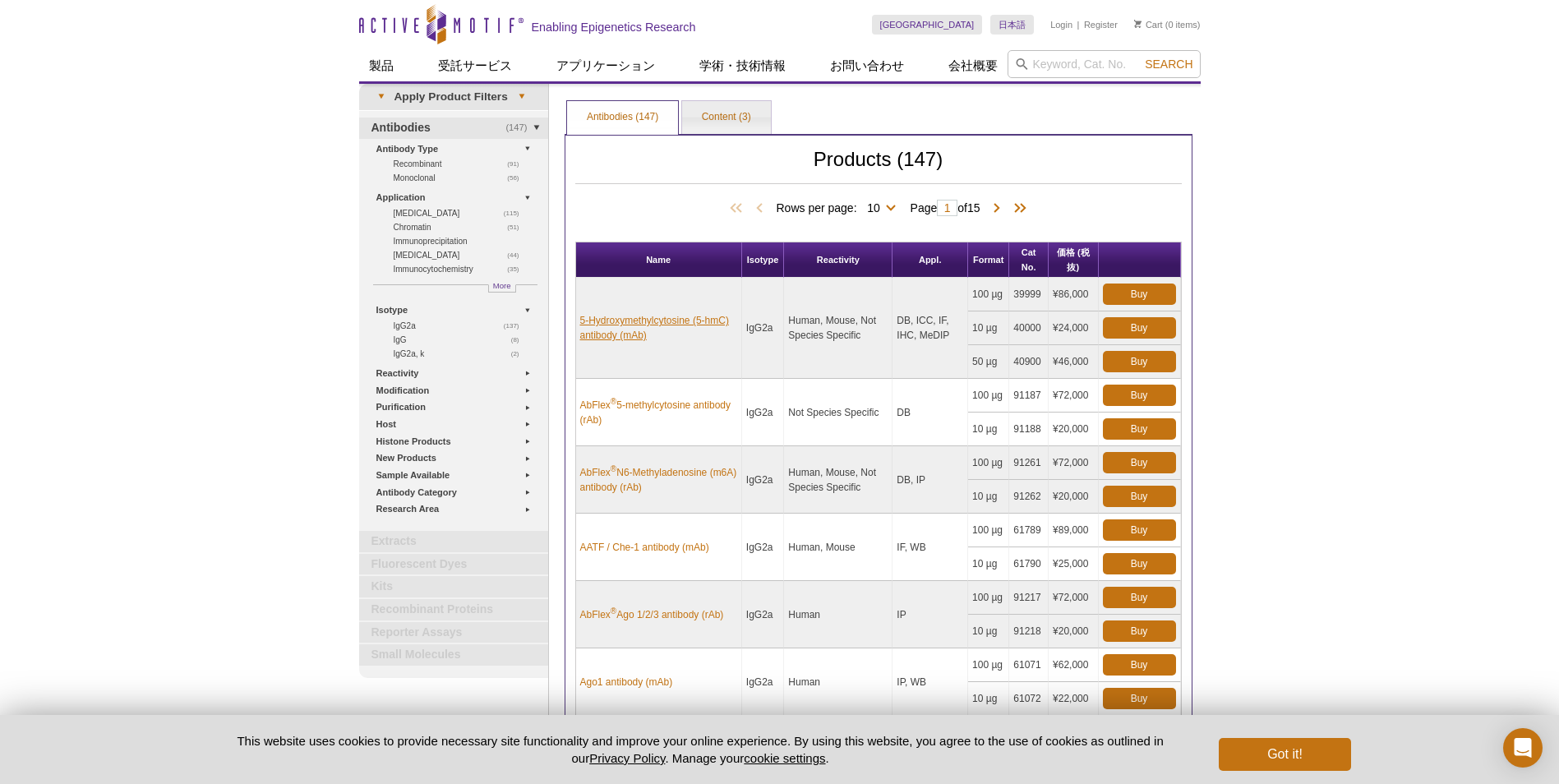 scroll, scrollTop: 0, scrollLeft: 0, axis: both 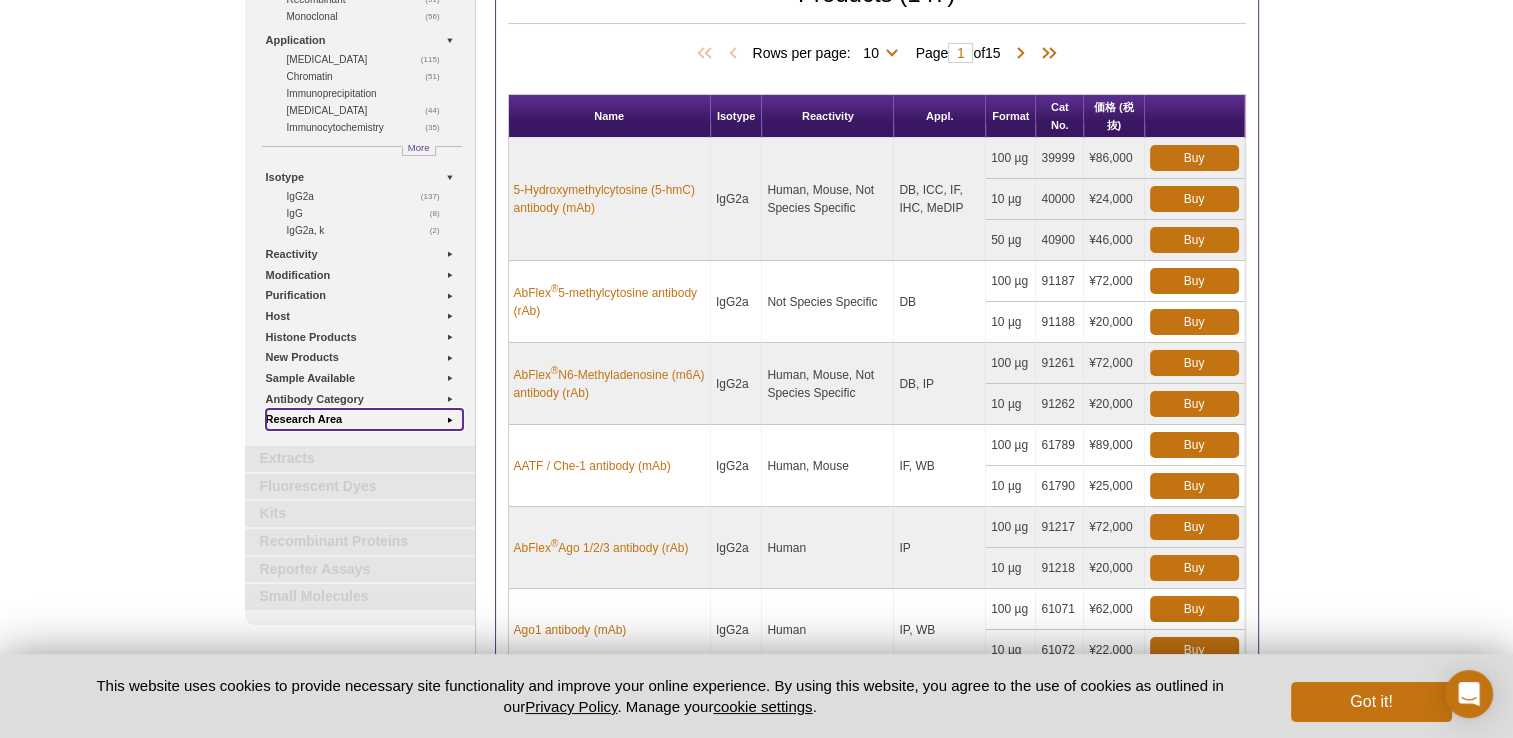 click on "Research Area" at bounding box center (364, 419) 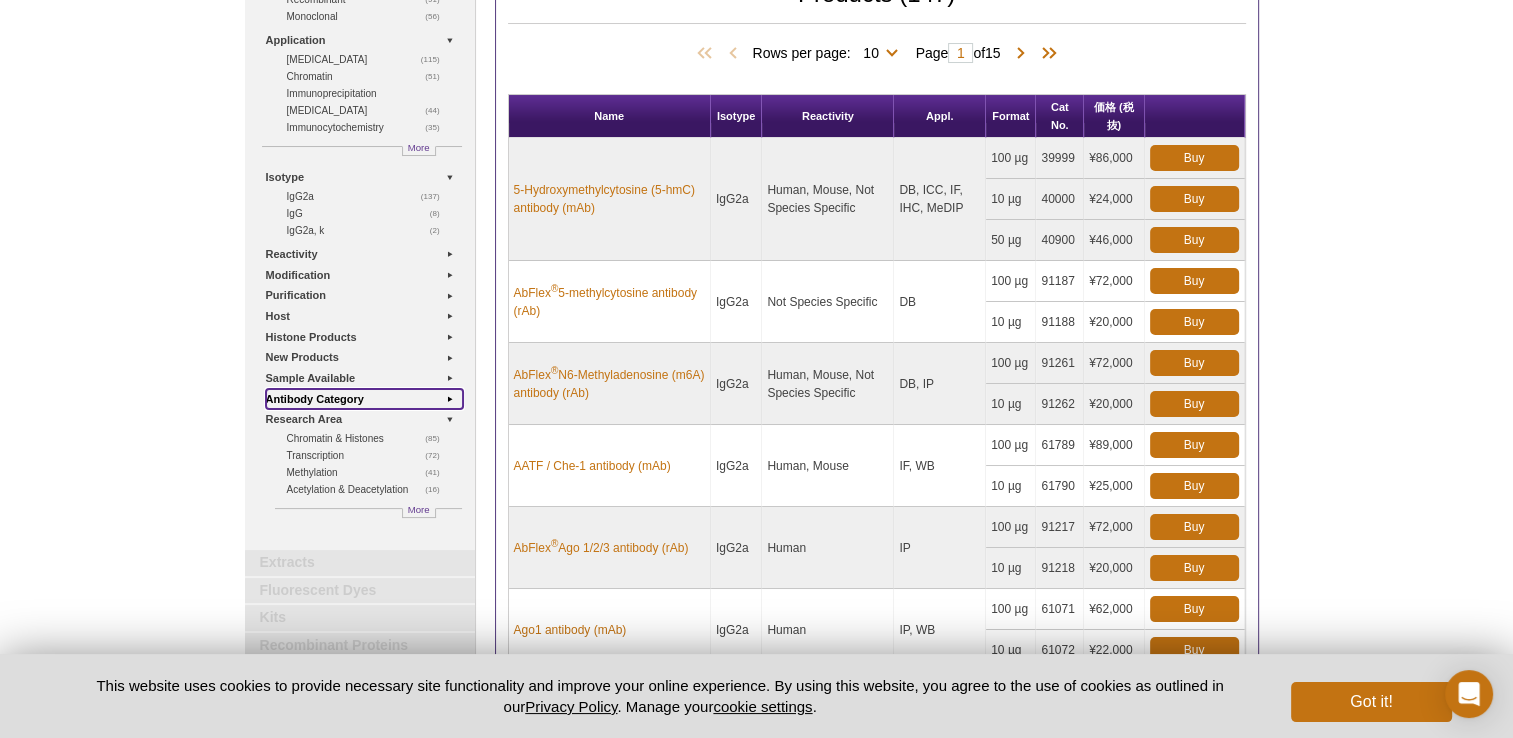 click on "Antibody Category" at bounding box center (364, 399) 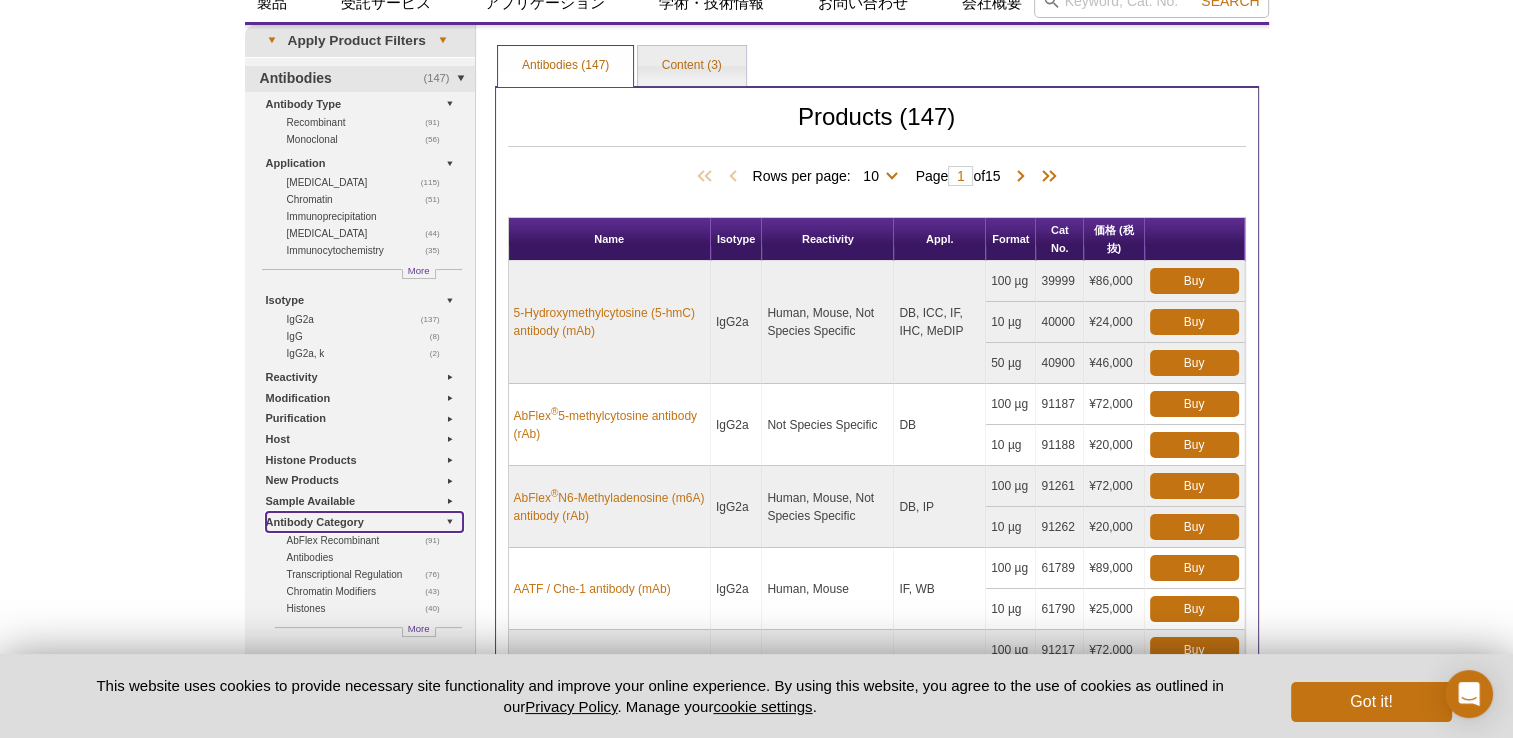 scroll, scrollTop: 0, scrollLeft: 0, axis: both 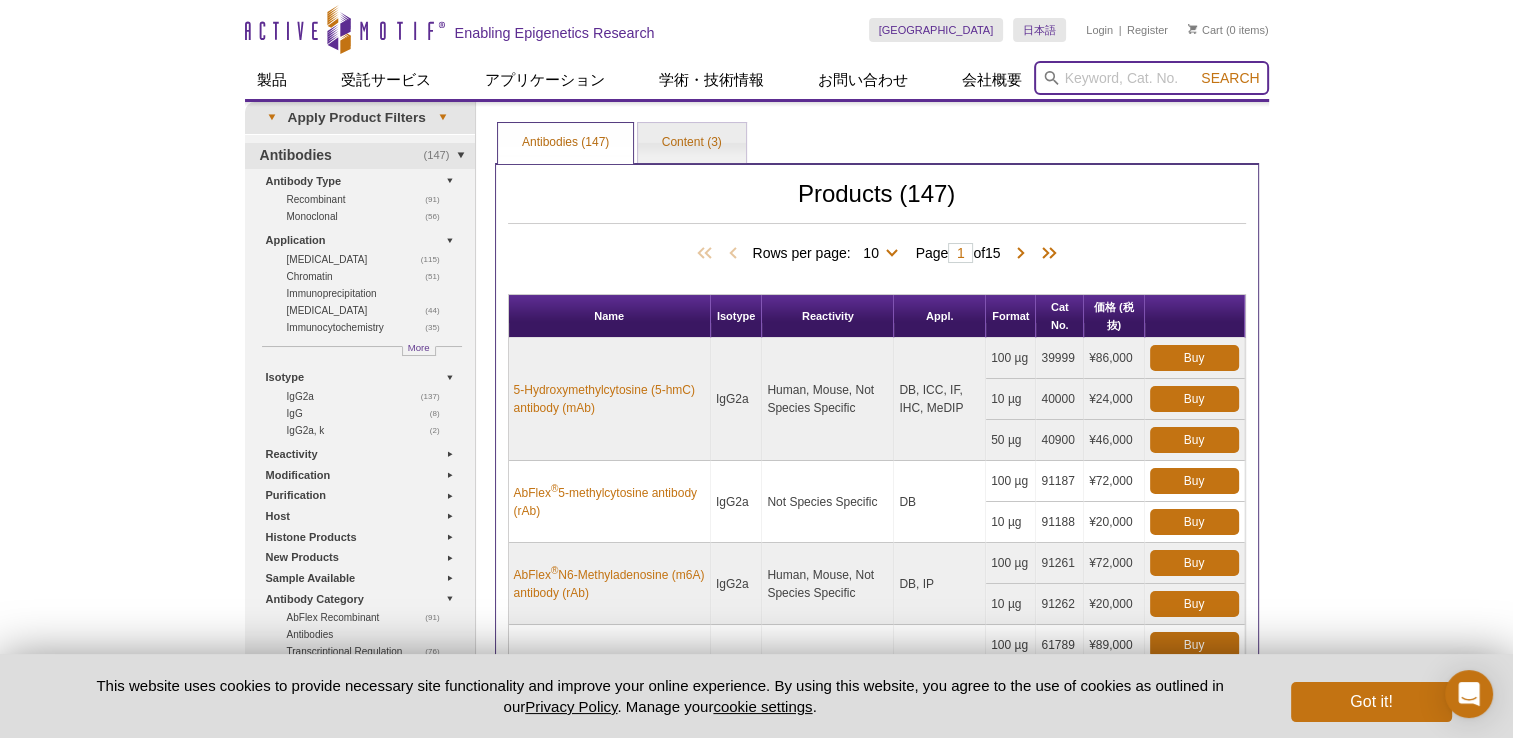 click at bounding box center [1151, 78] 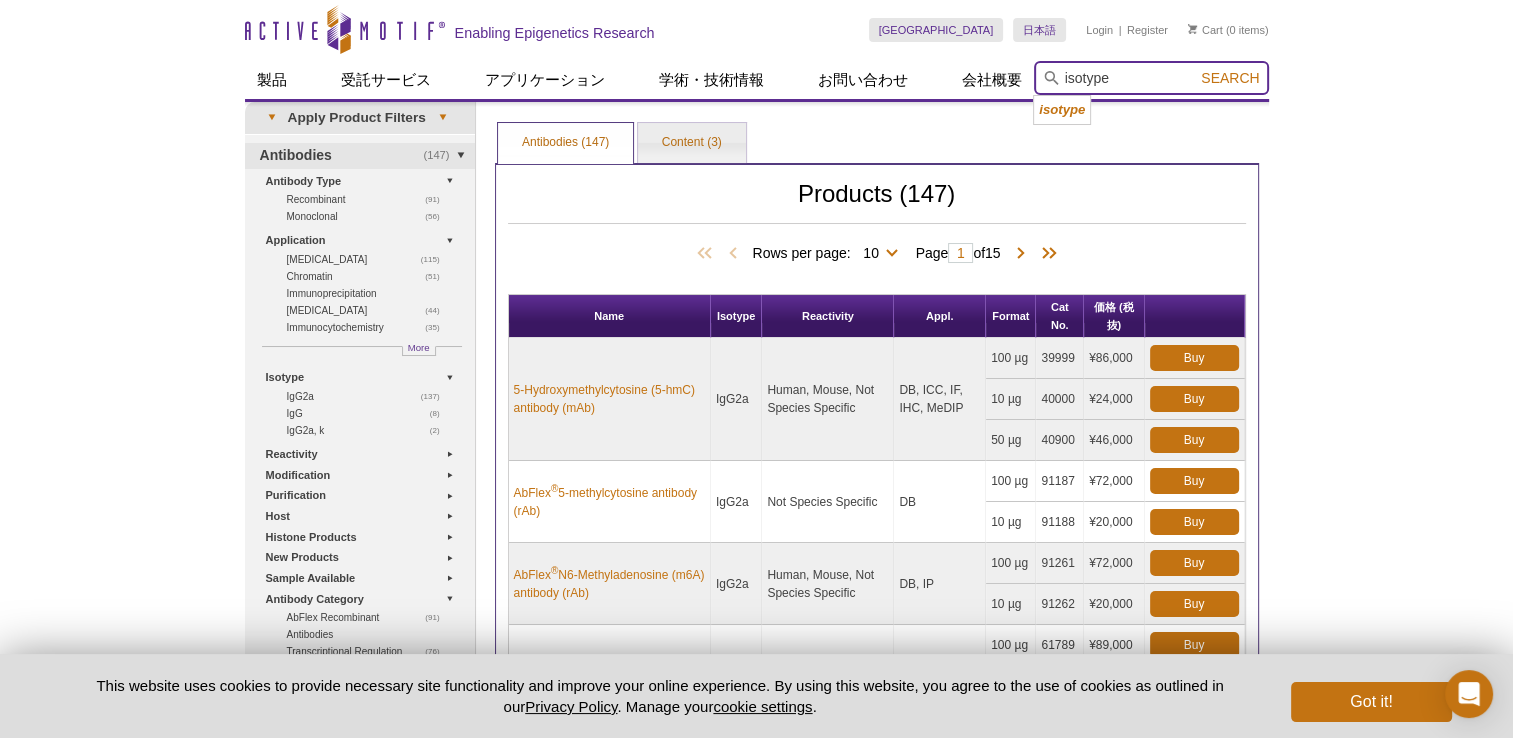 click on "Search" at bounding box center (1230, 78) 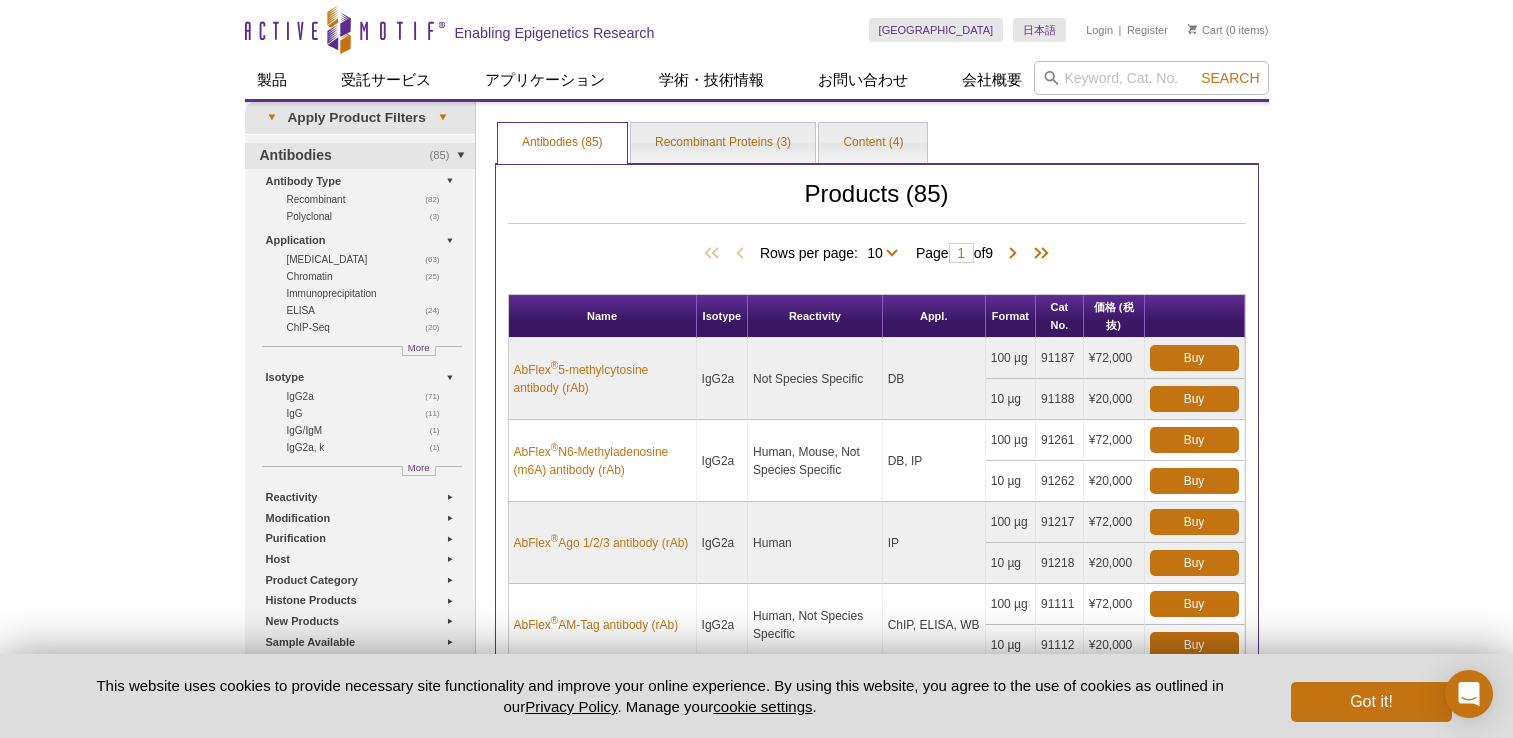 scroll, scrollTop: 0, scrollLeft: 0, axis: both 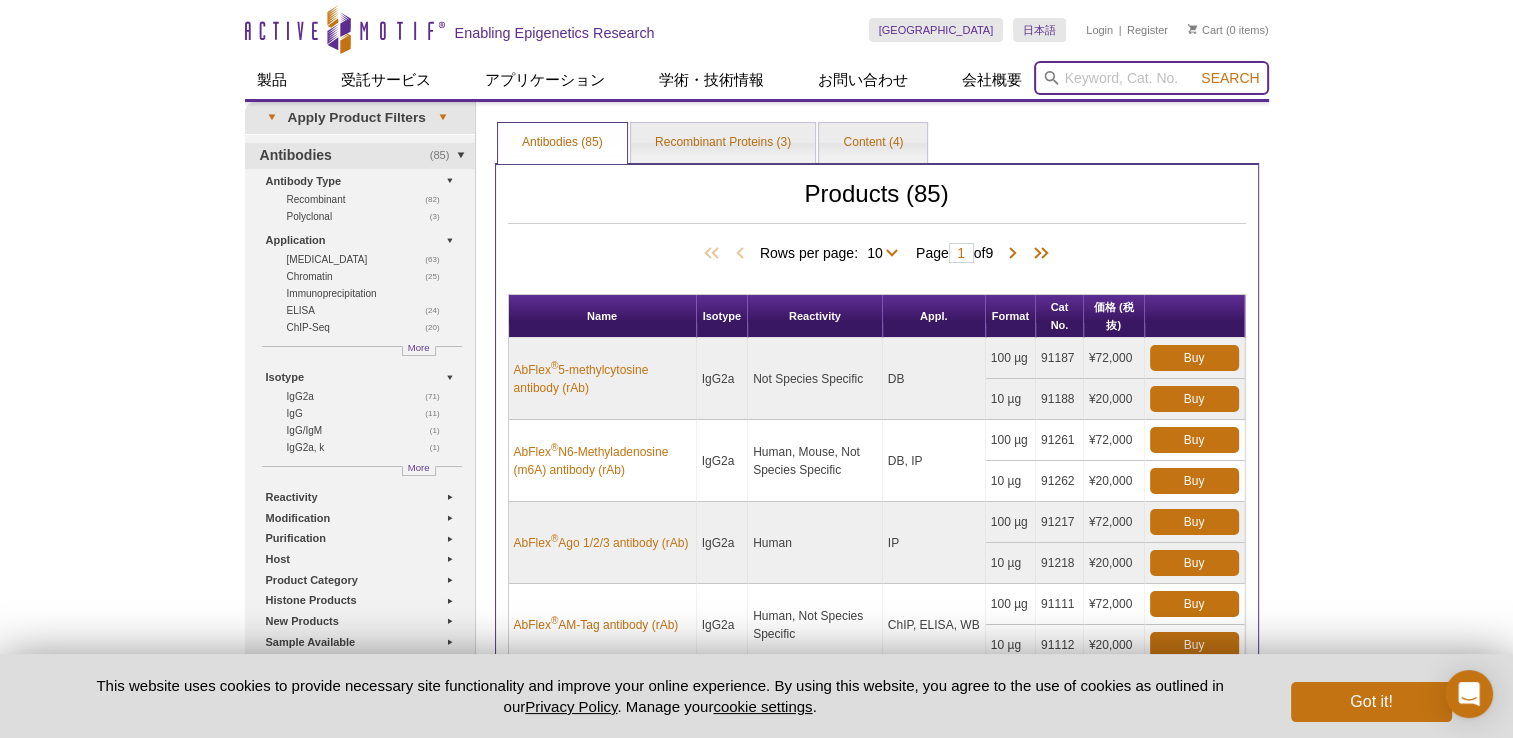 click at bounding box center [1151, 78] 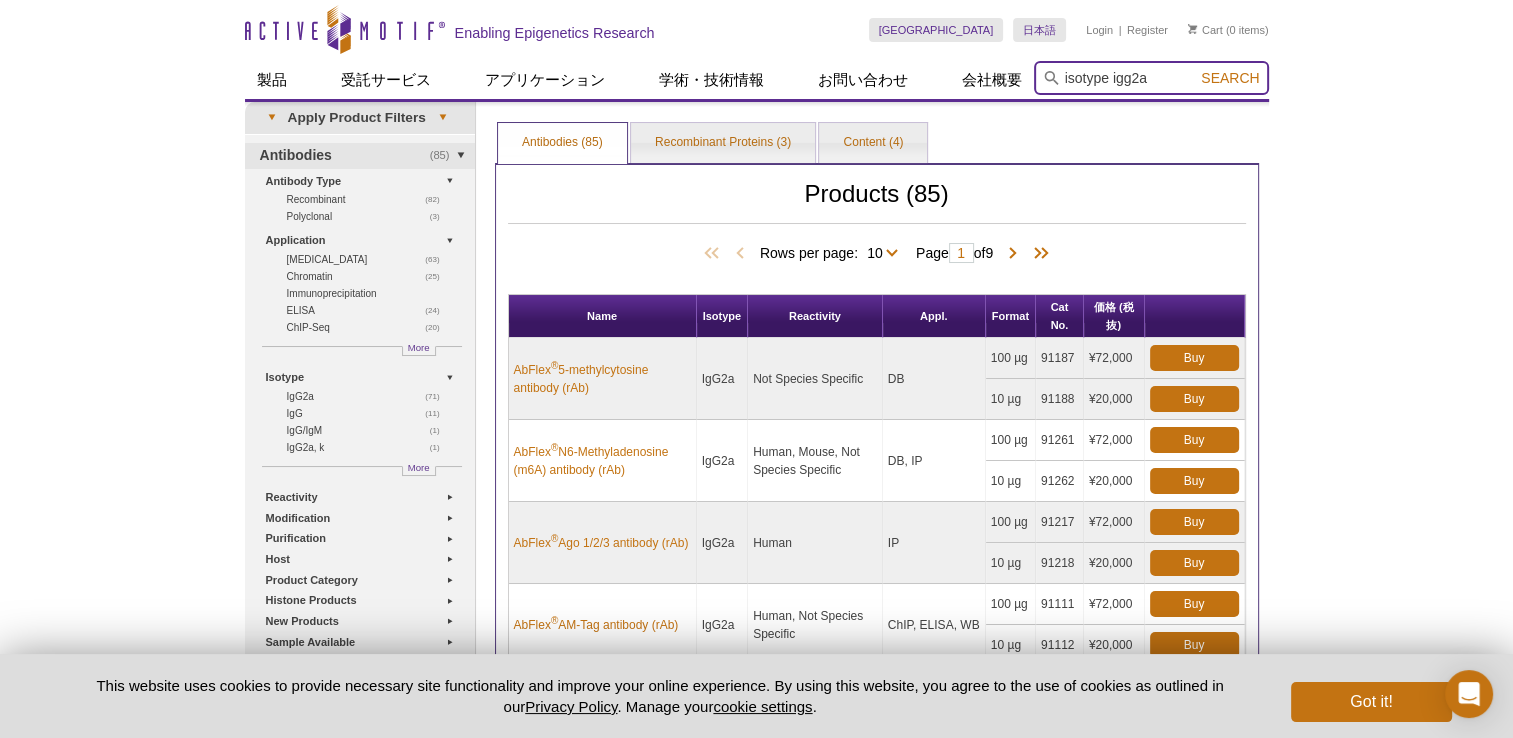 type on "isotype igg2a" 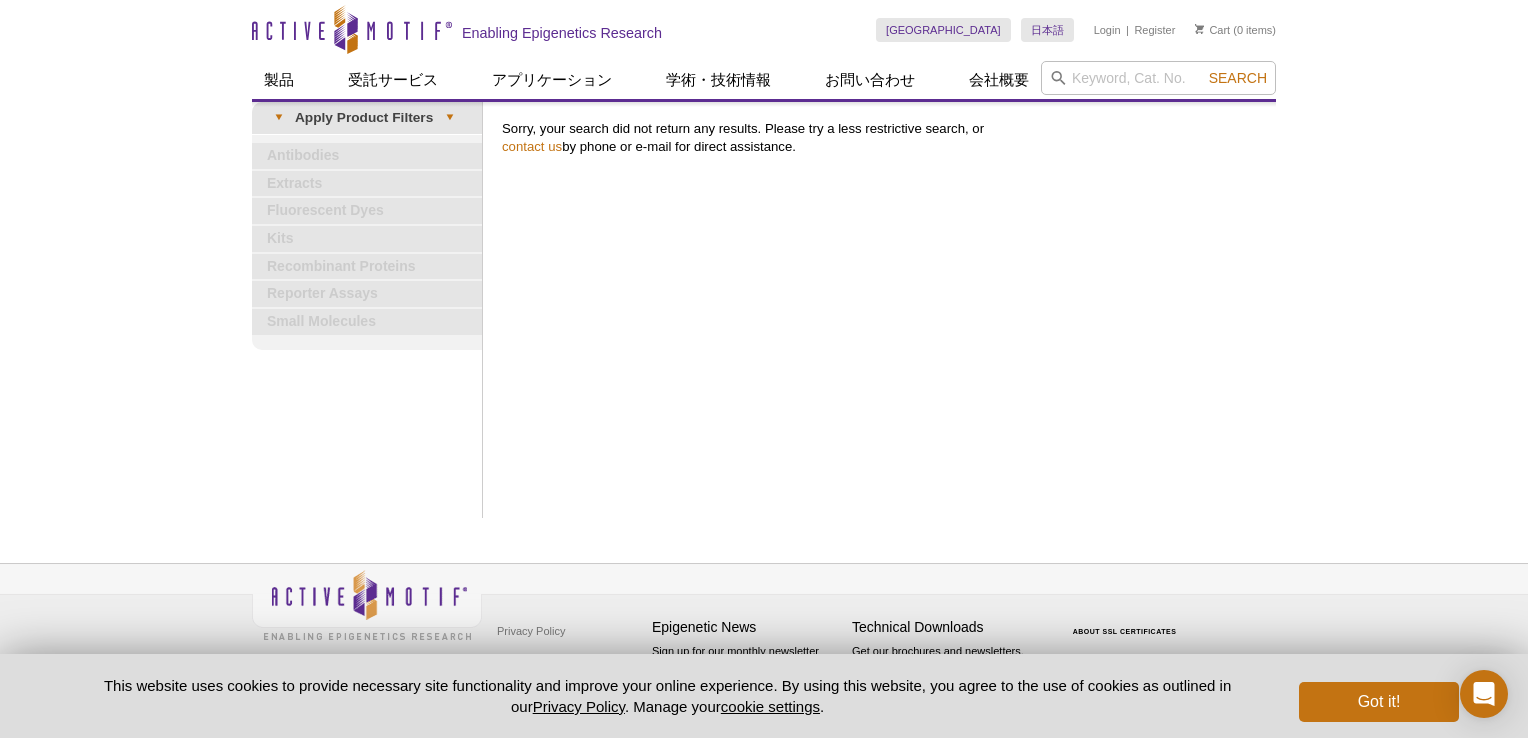 scroll, scrollTop: 0, scrollLeft: 0, axis: both 